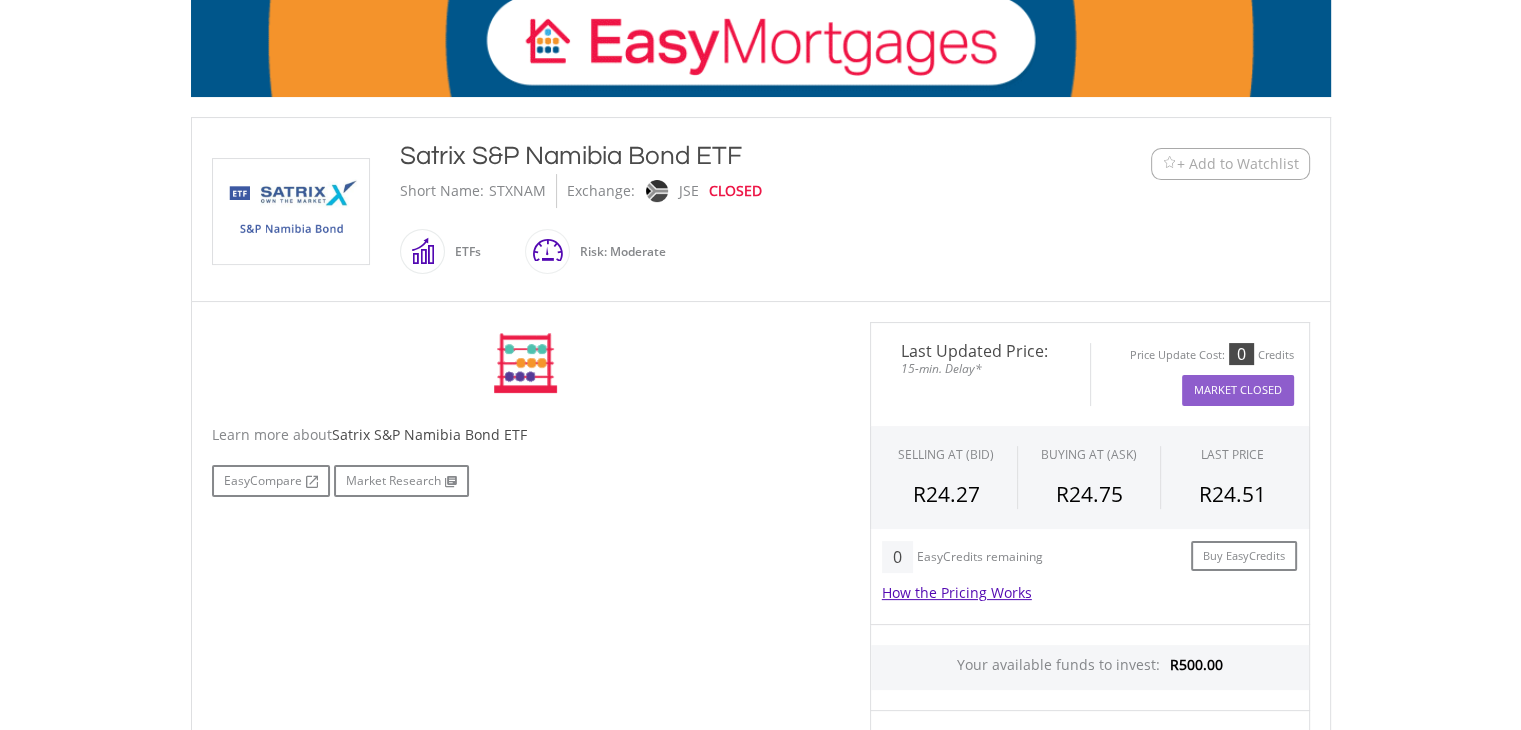 scroll, scrollTop: 322, scrollLeft: 0, axis: vertical 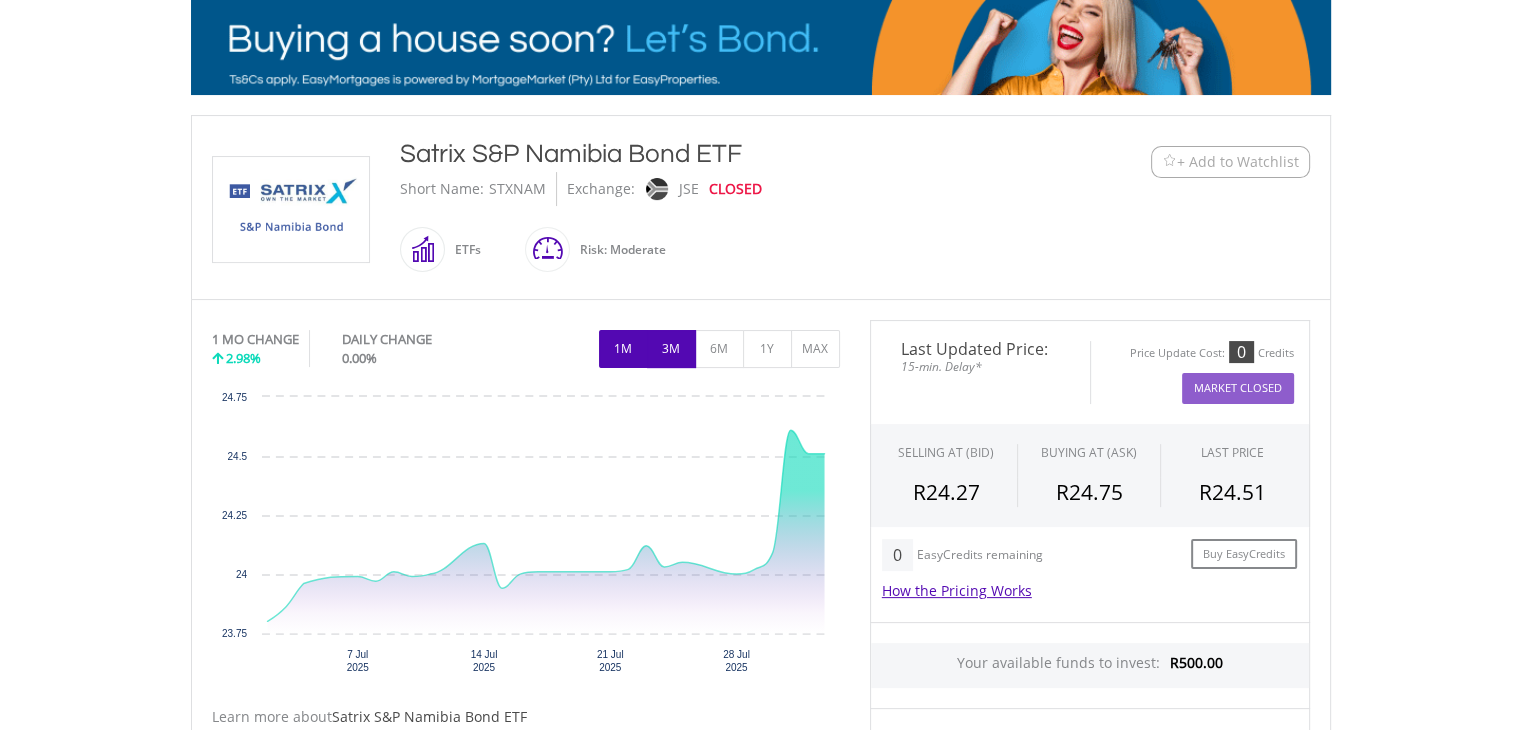 click on "3M" at bounding box center (671, 349) 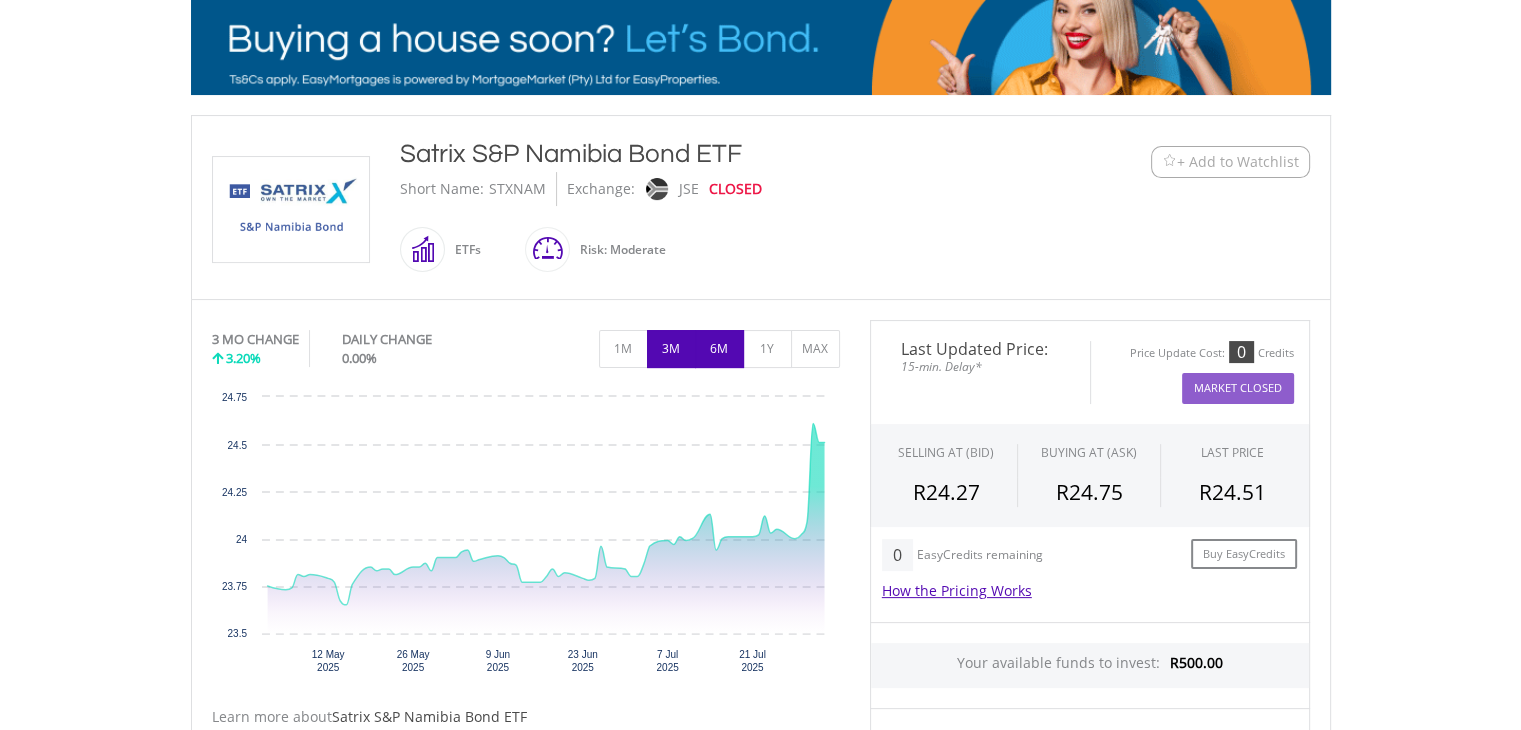 click on "6M" at bounding box center [719, 349] 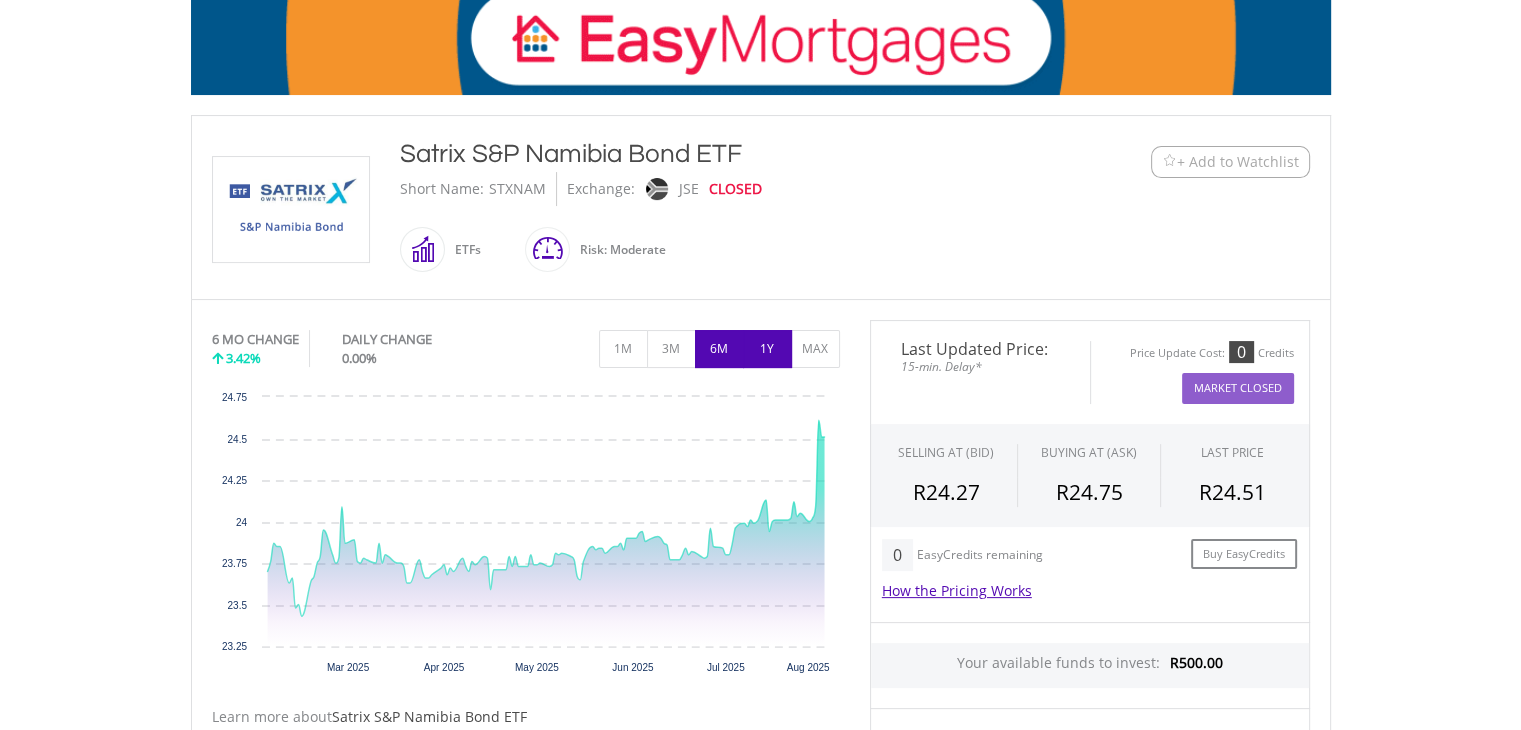 click on "1Y" at bounding box center (767, 349) 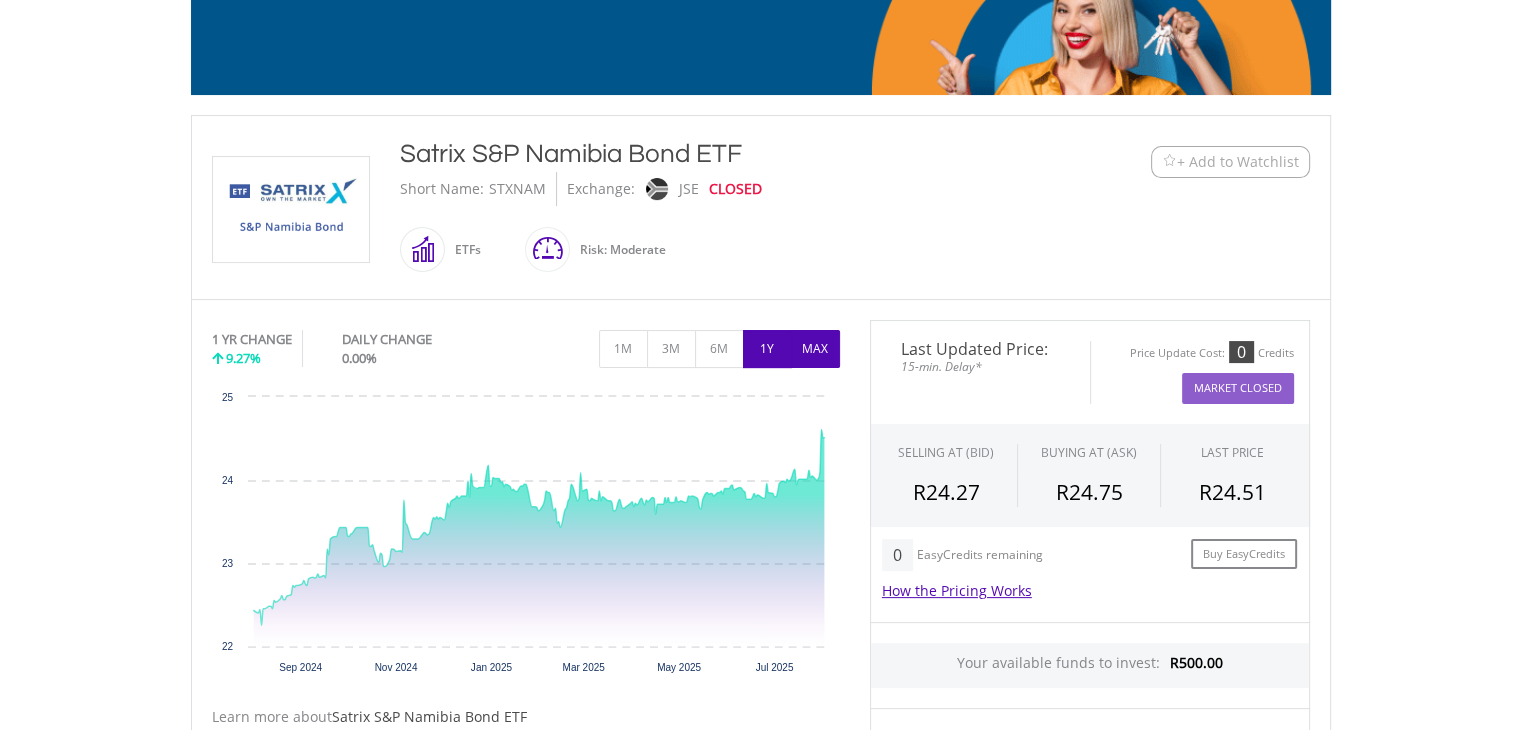 click on "MAX" at bounding box center [815, 349] 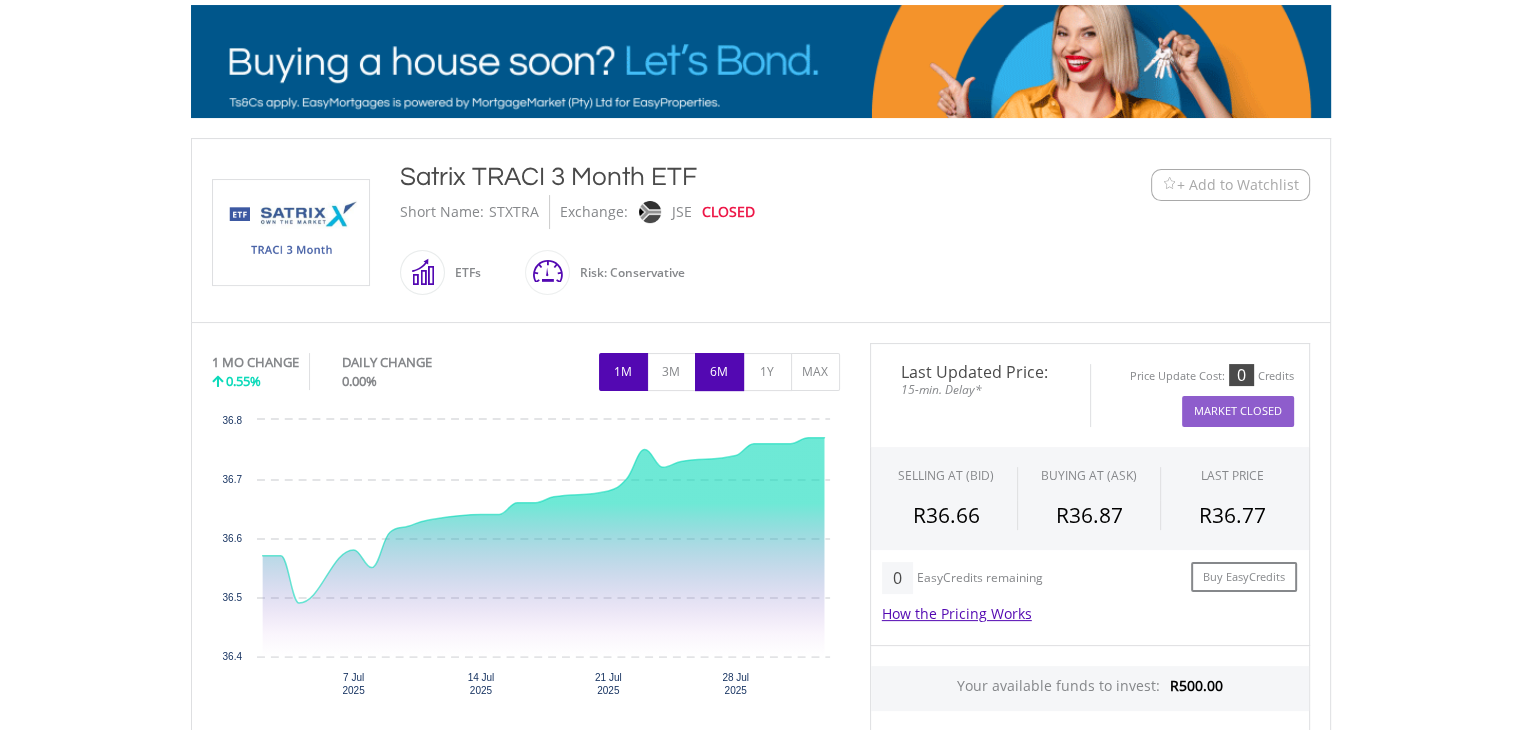 scroll, scrollTop: 300, scrollLeft: 0, axis: vertical 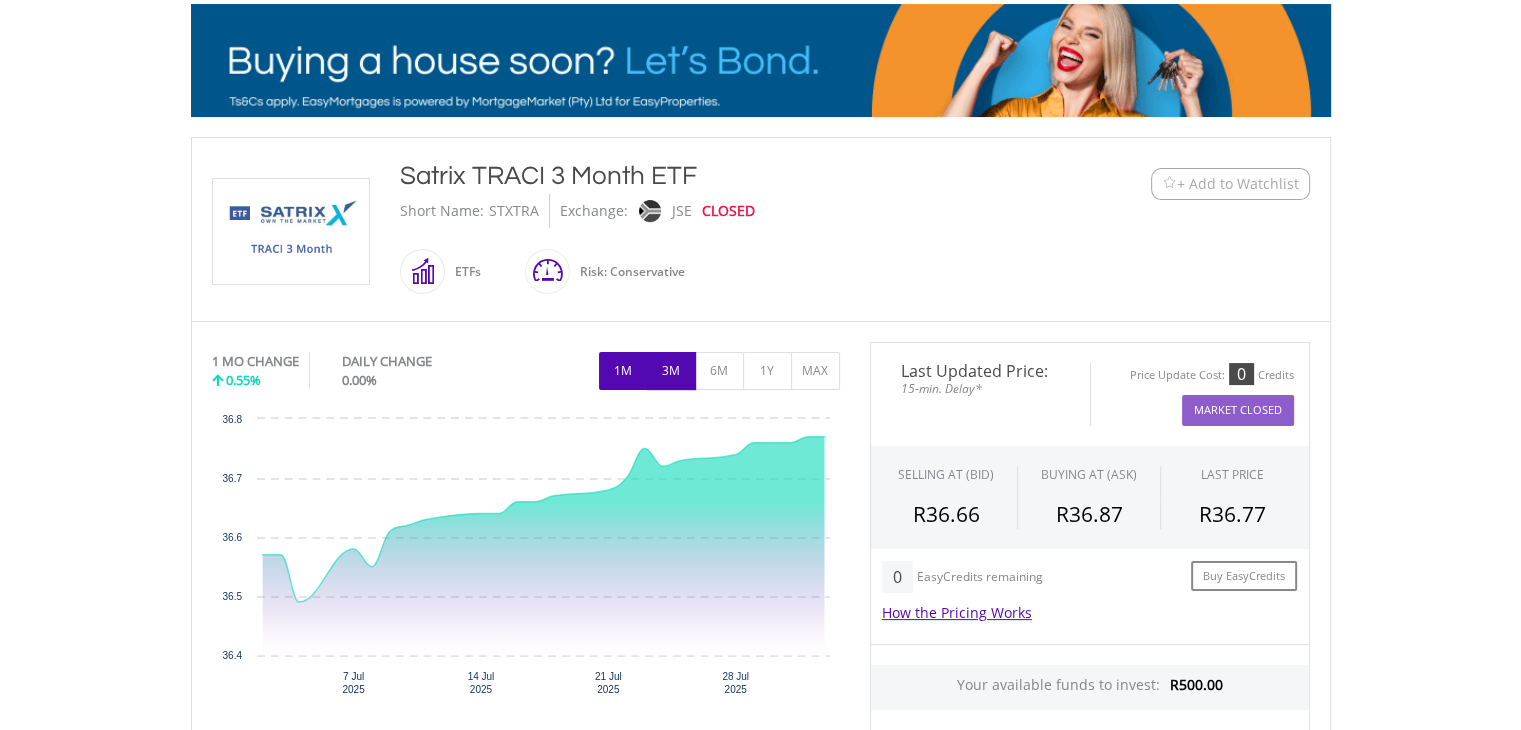 click on "3M" at bounding box center [671, 371] 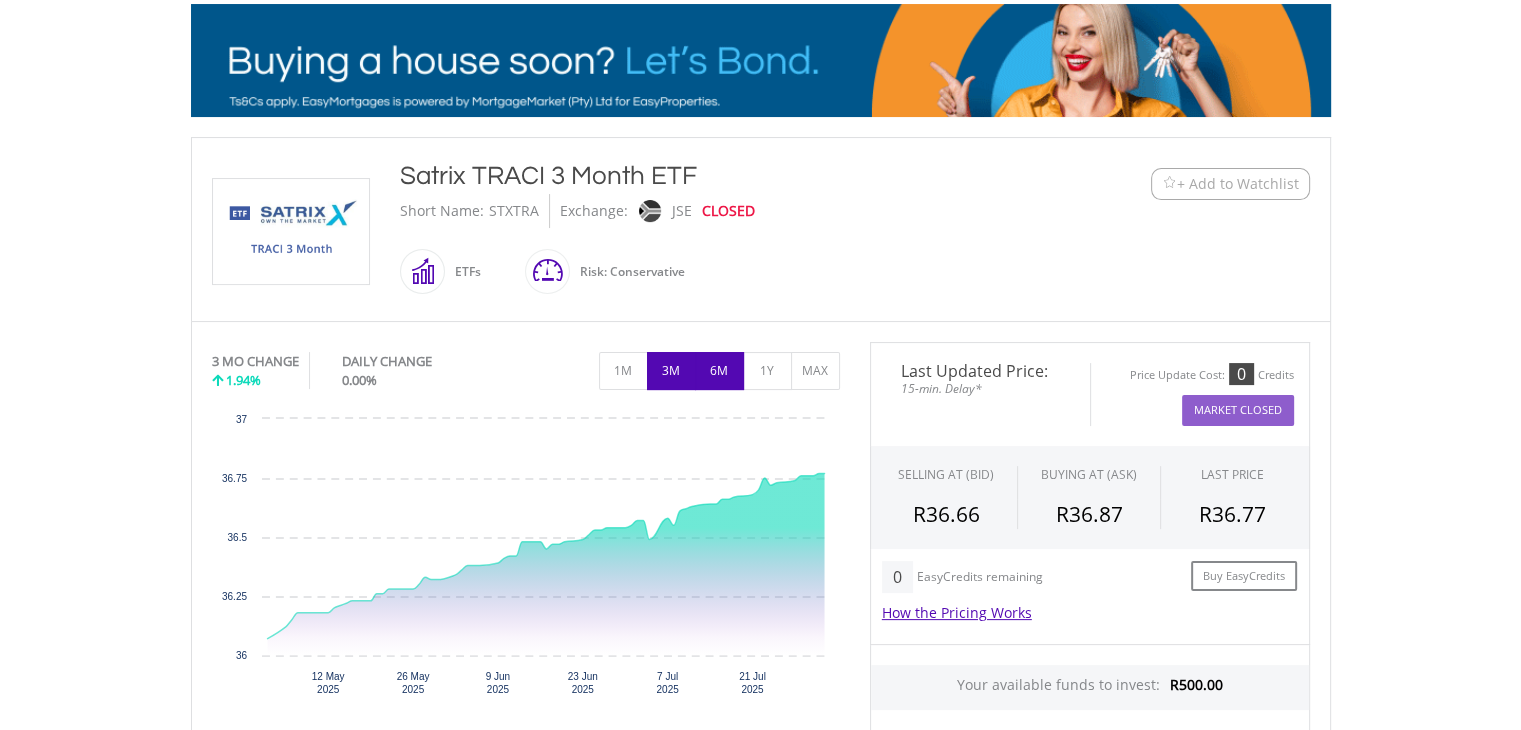 click on "6M" at bounding box center [719, 371] 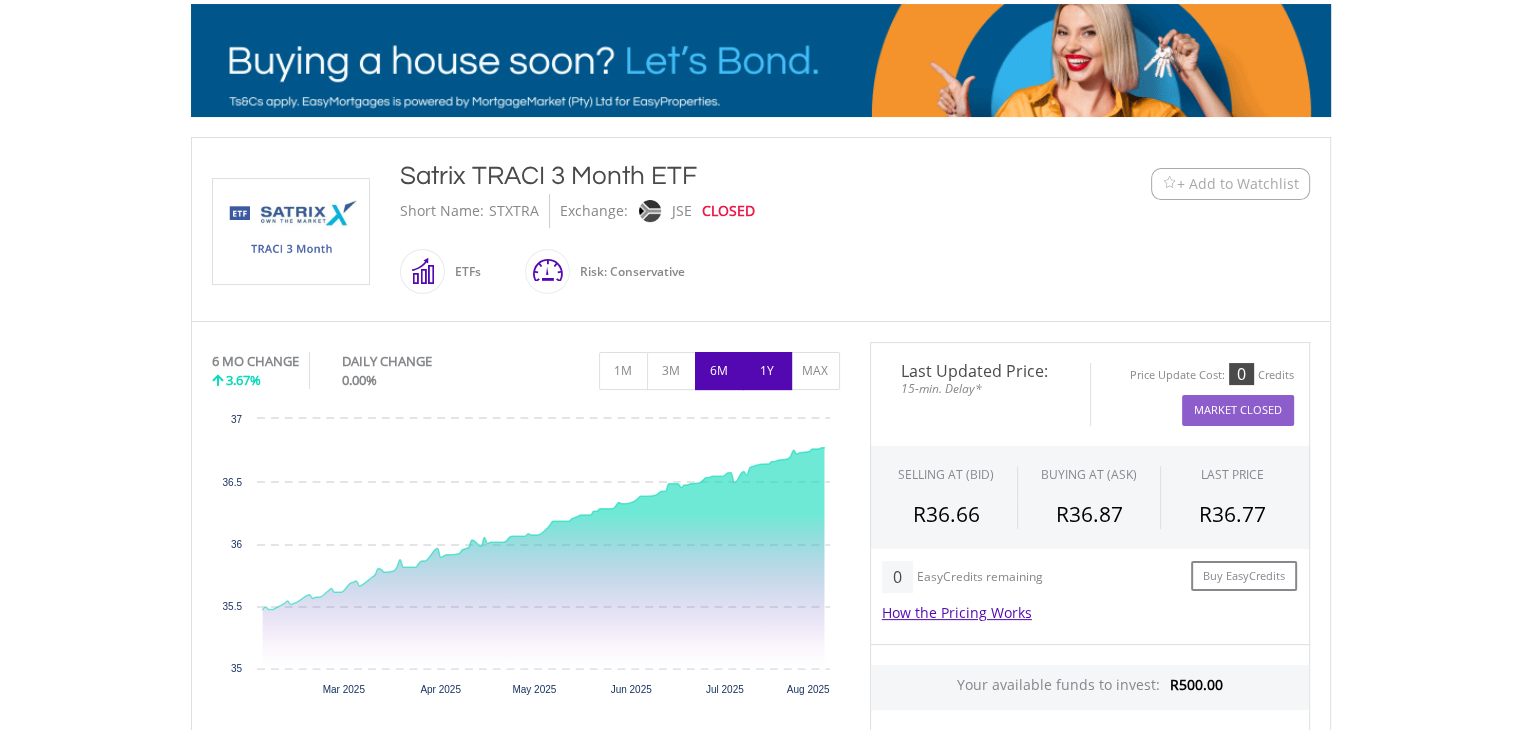 click on "1Y" at bounding box center [767, 371] 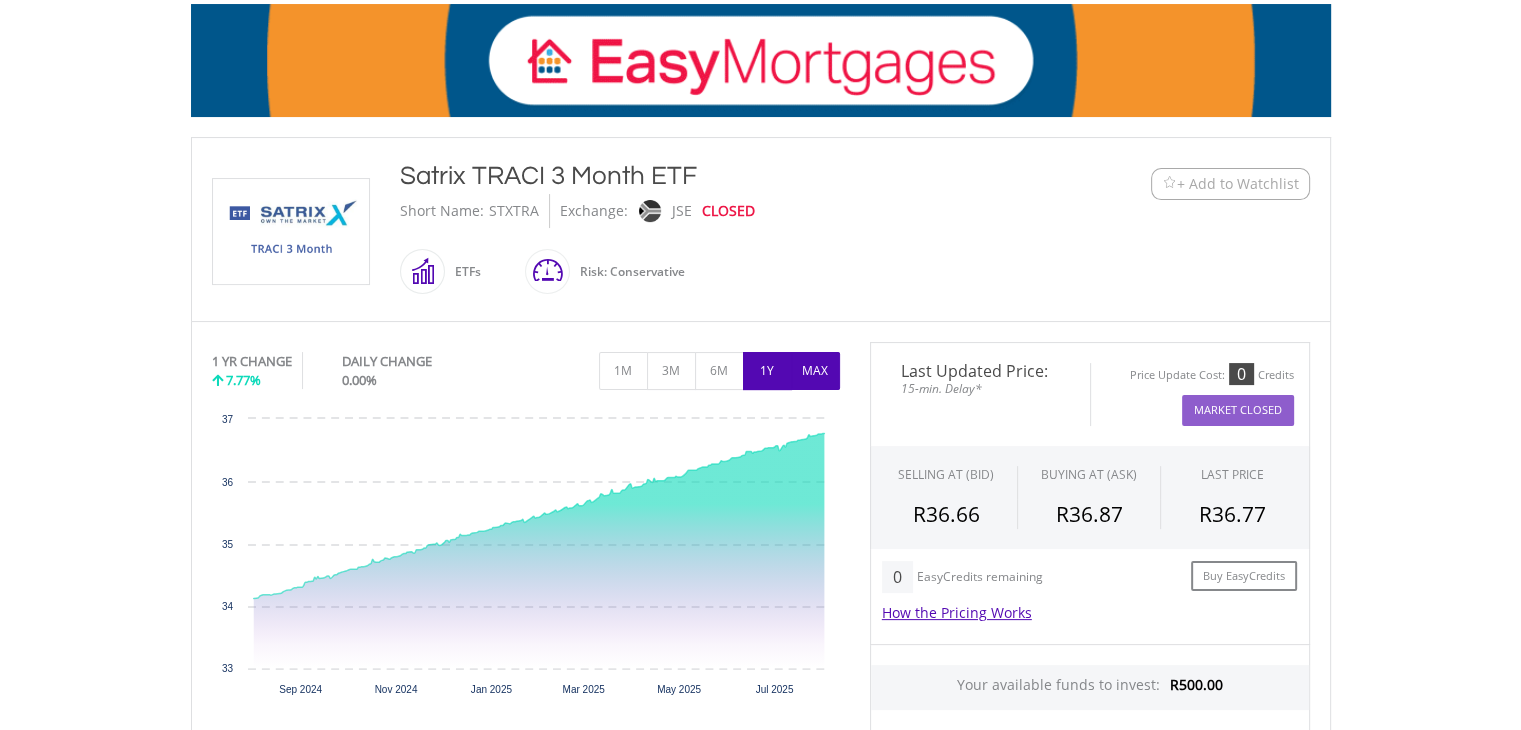 click on "MAX" at bounding box center (815, 371) 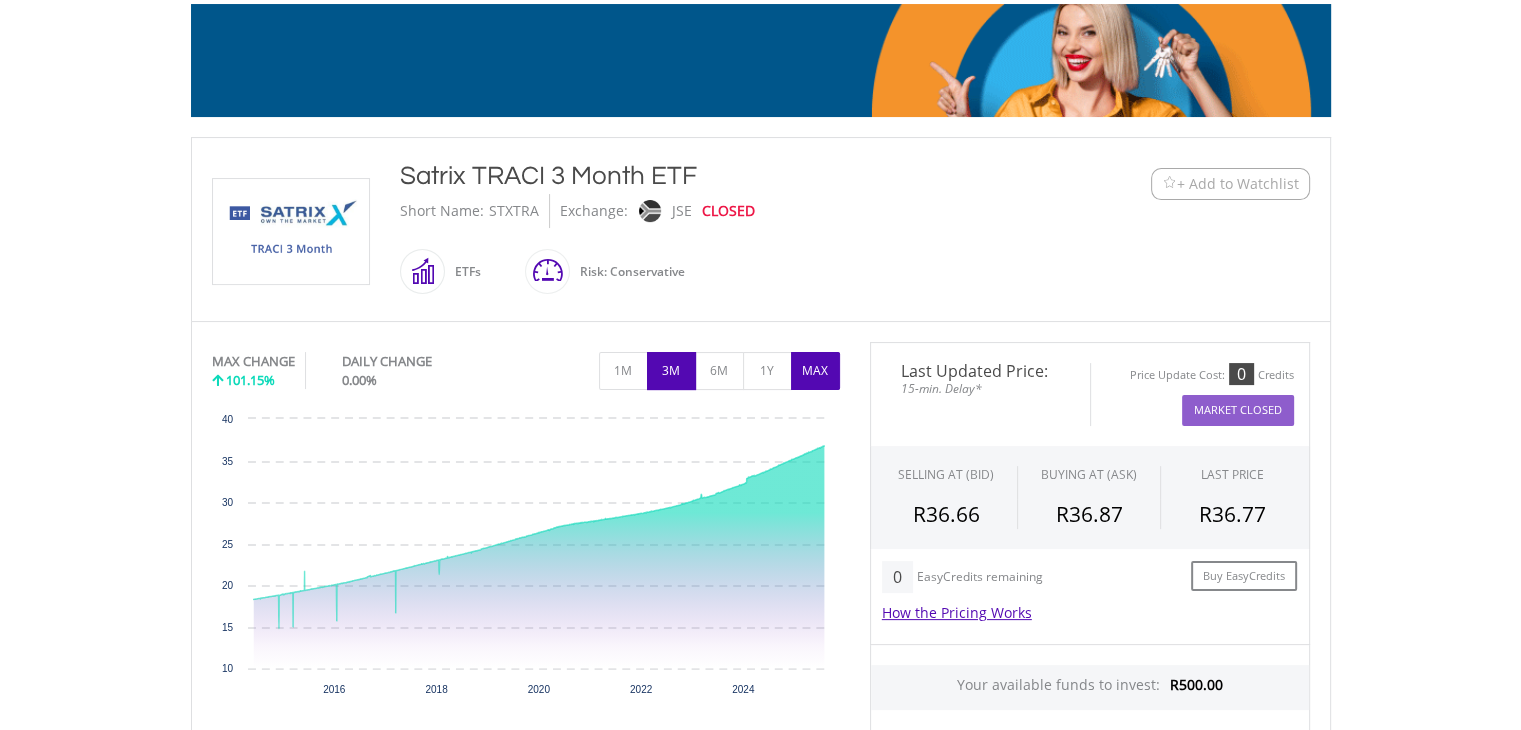 click on "3M" at bounding box center [671, 371] 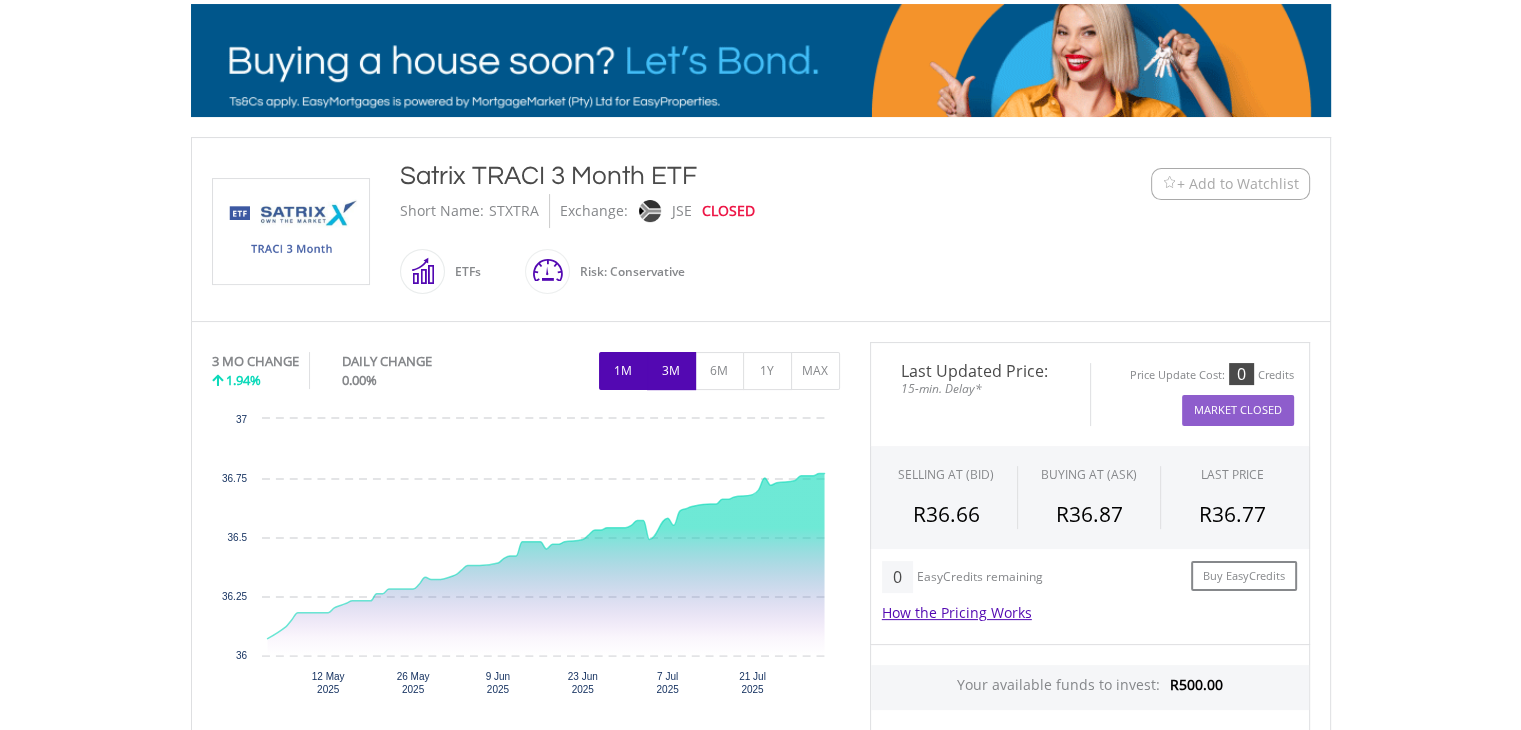 click on "1M" at bounding box center (623, 371) 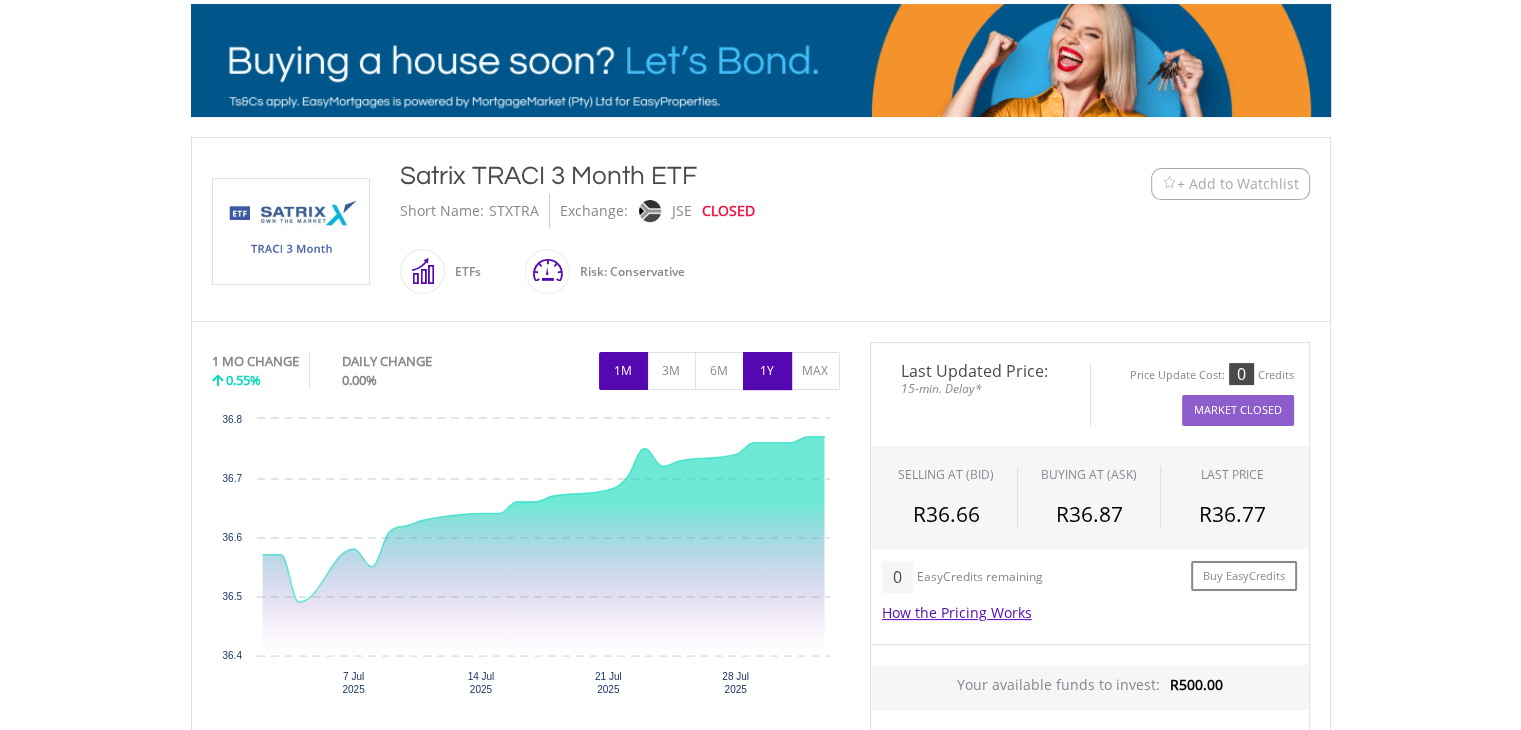click on "1Y" at bounding box center (767, 371) 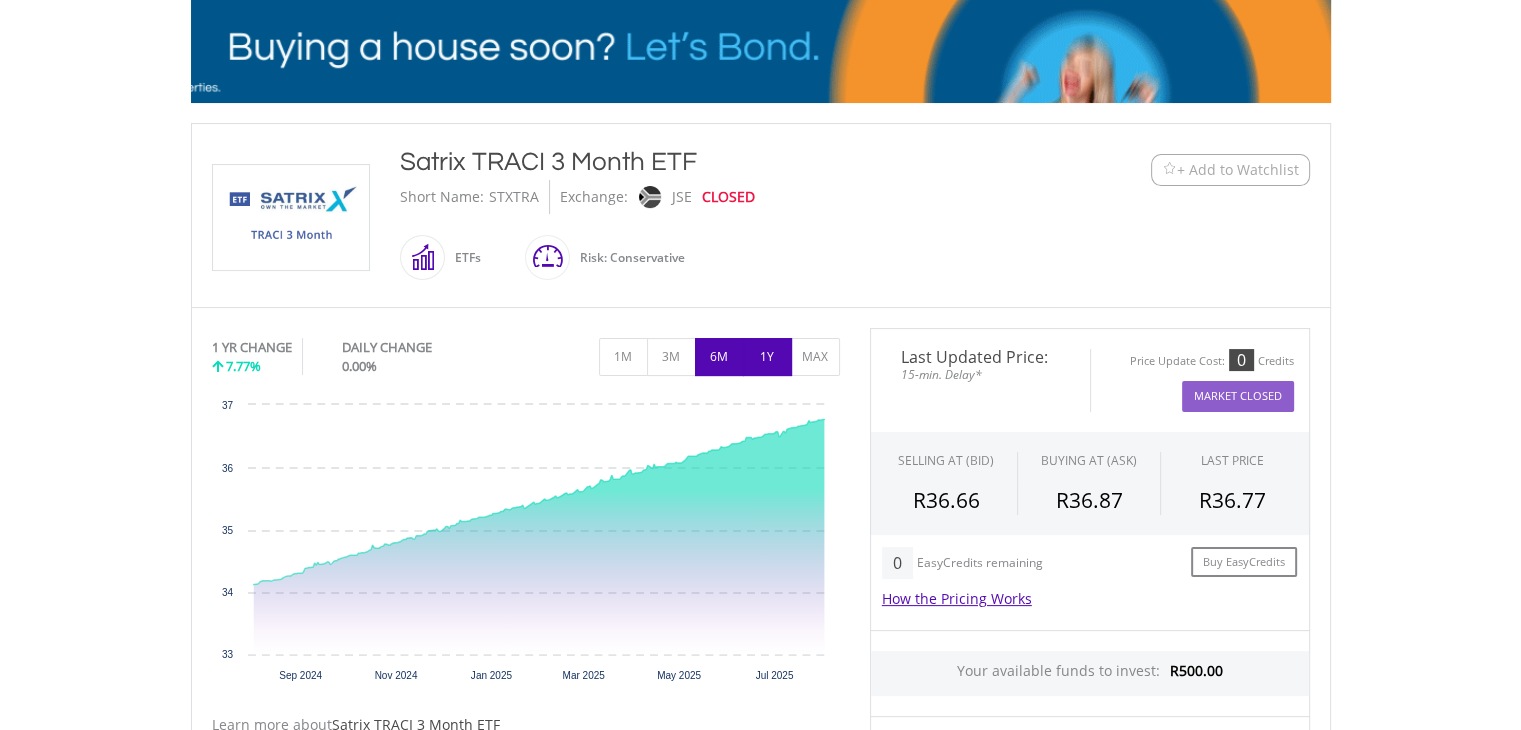 scroll, scrollTop: 316, scrollLeft: 0, axis: vertical 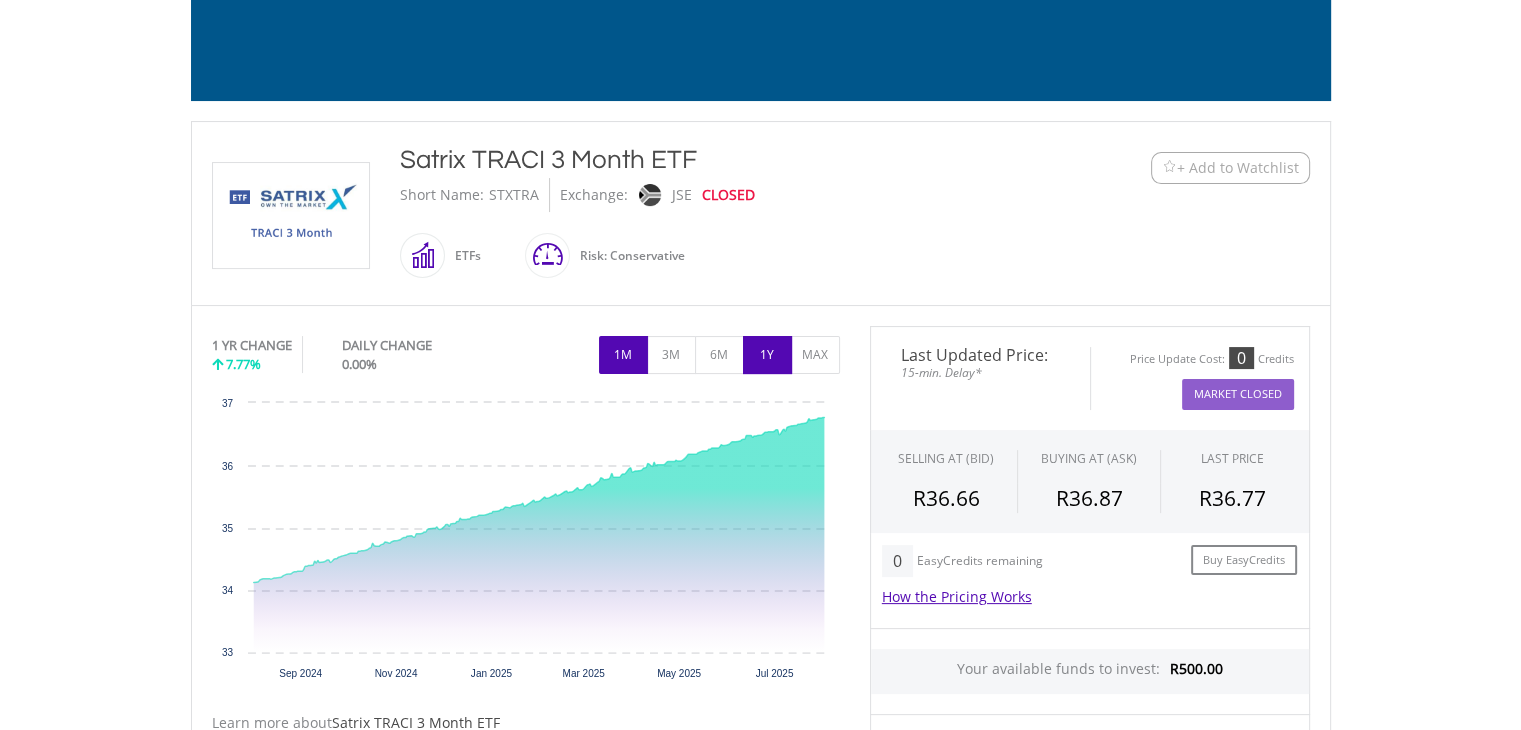 click on "1M" at bounding box center (623, 355) 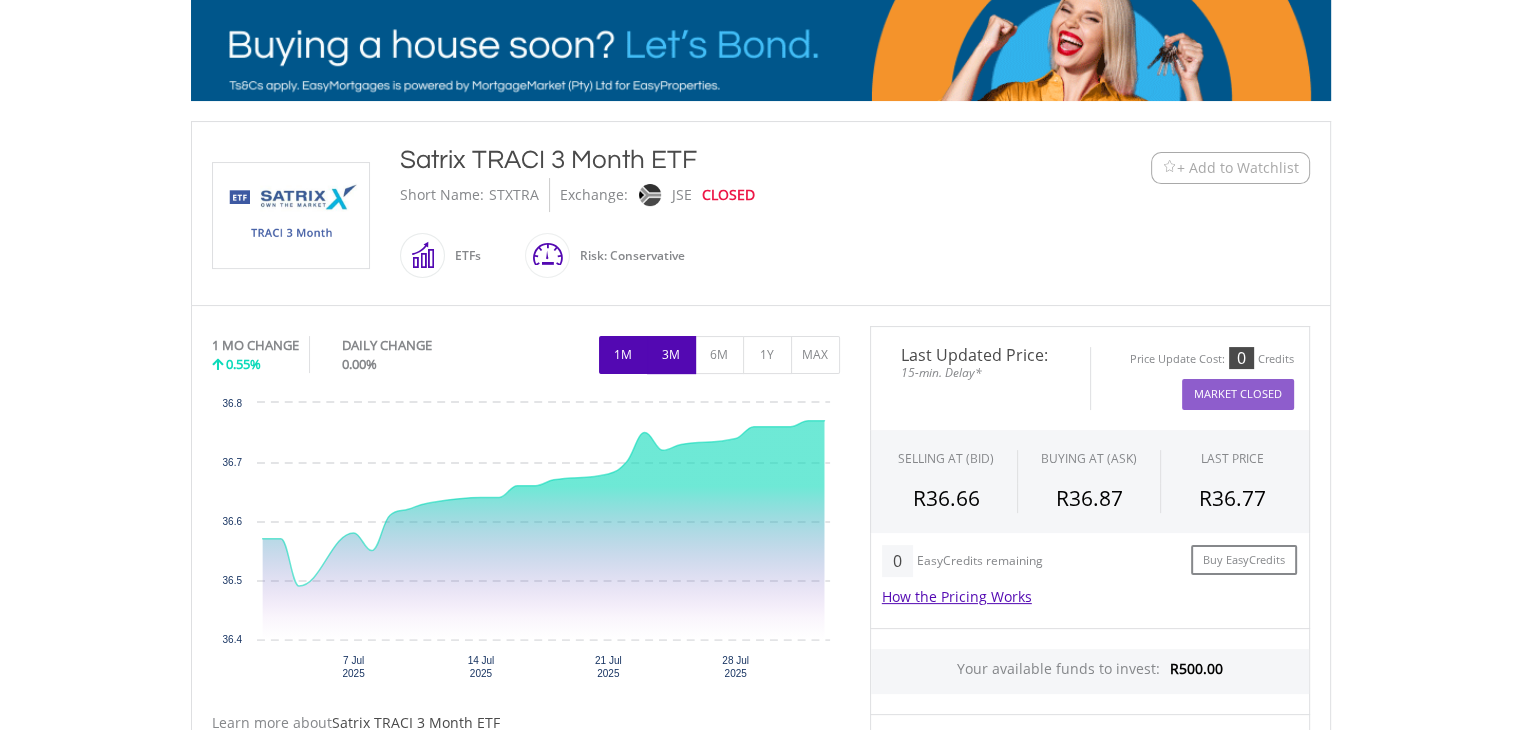 click on "3M" at bounding box center [671, 355] 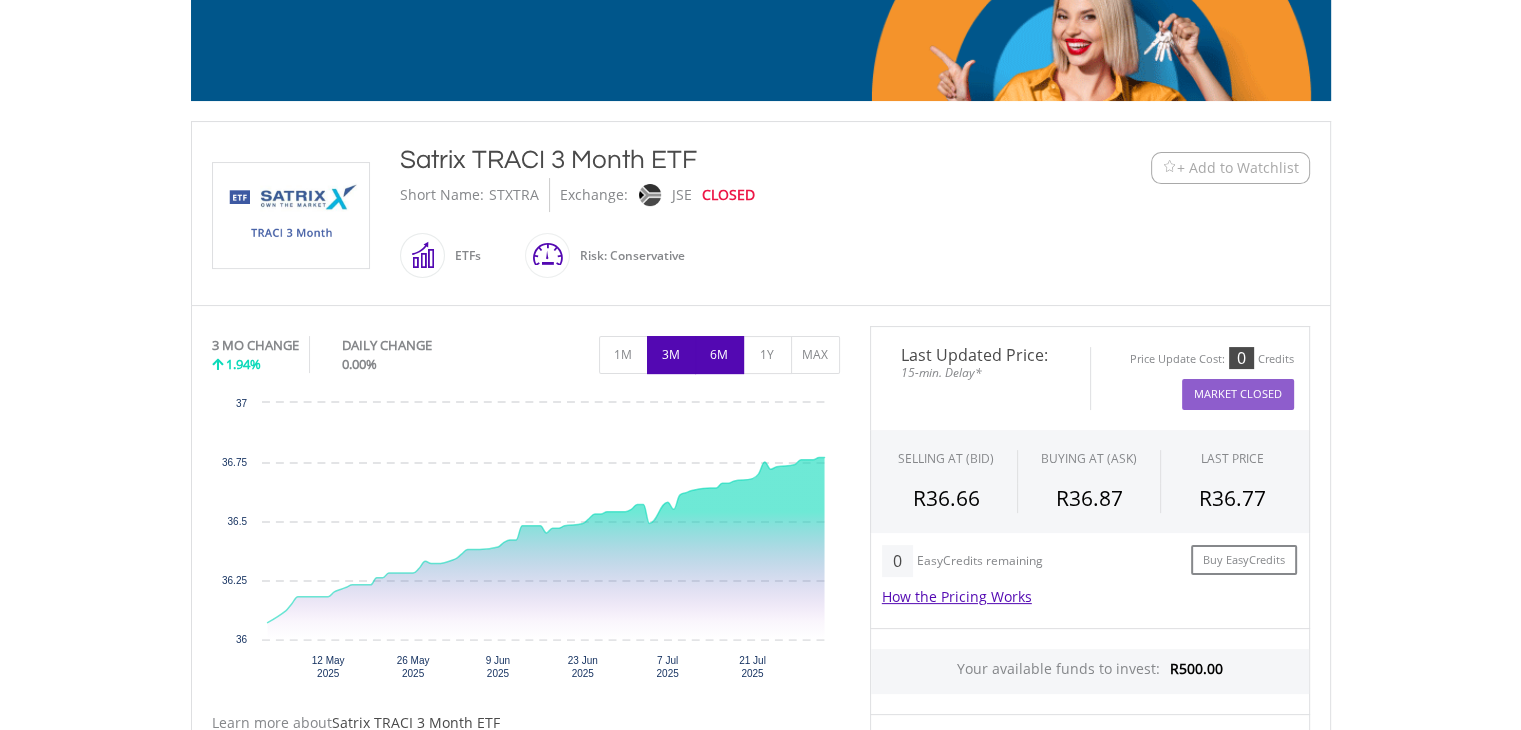 click on "6M" at bounding box center [719, 355] 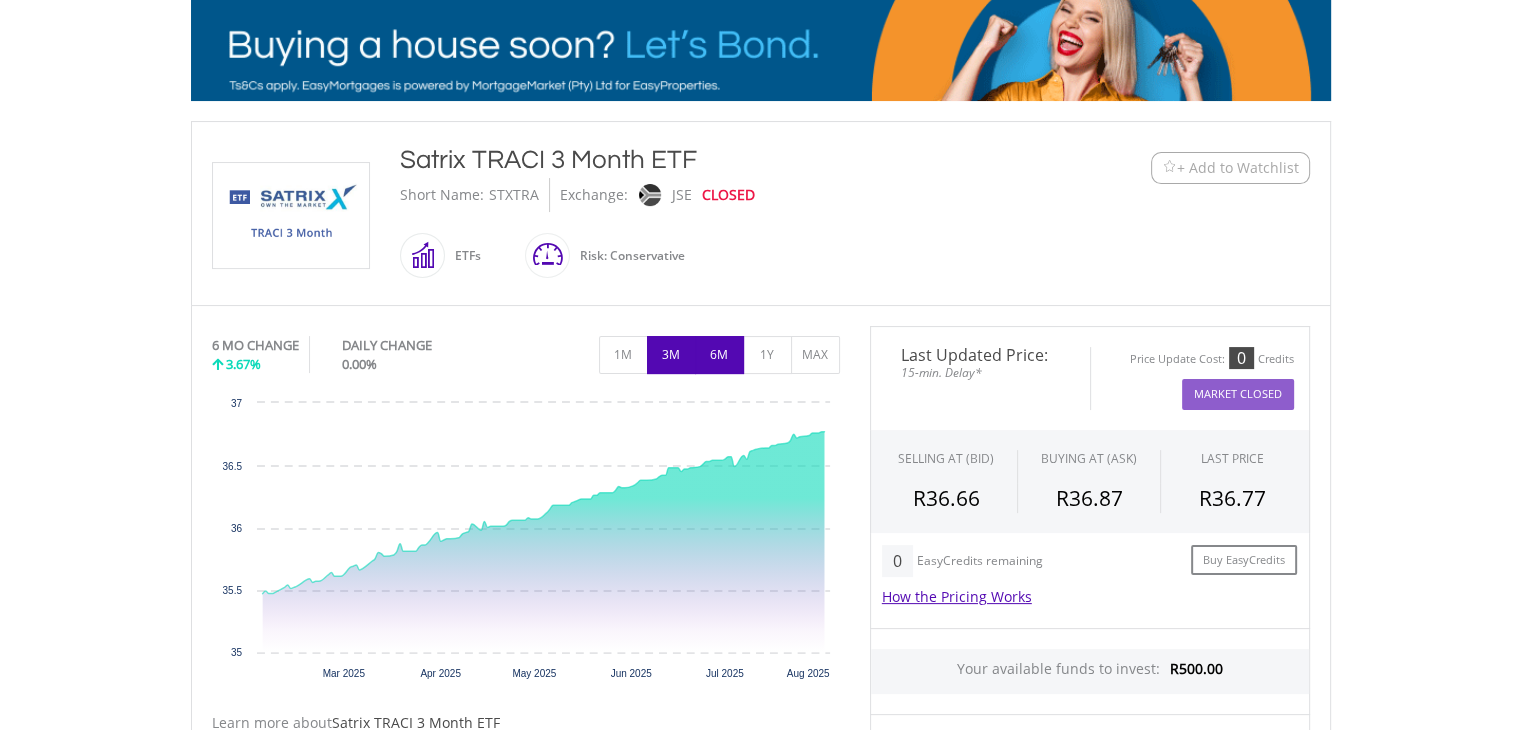 click on "3M" at bounding box center [671, 355] 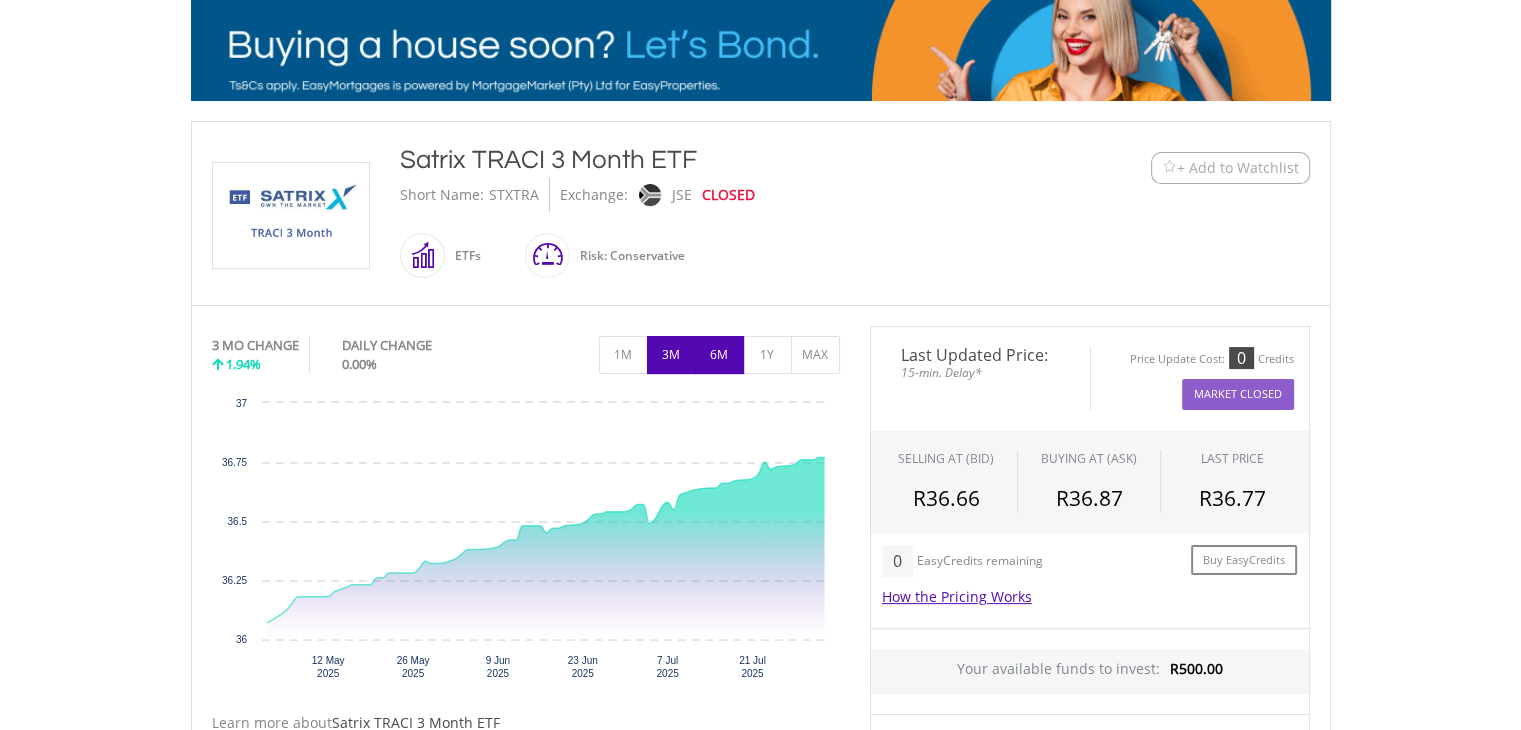 click on "6M" at bounding box center (719, 355) 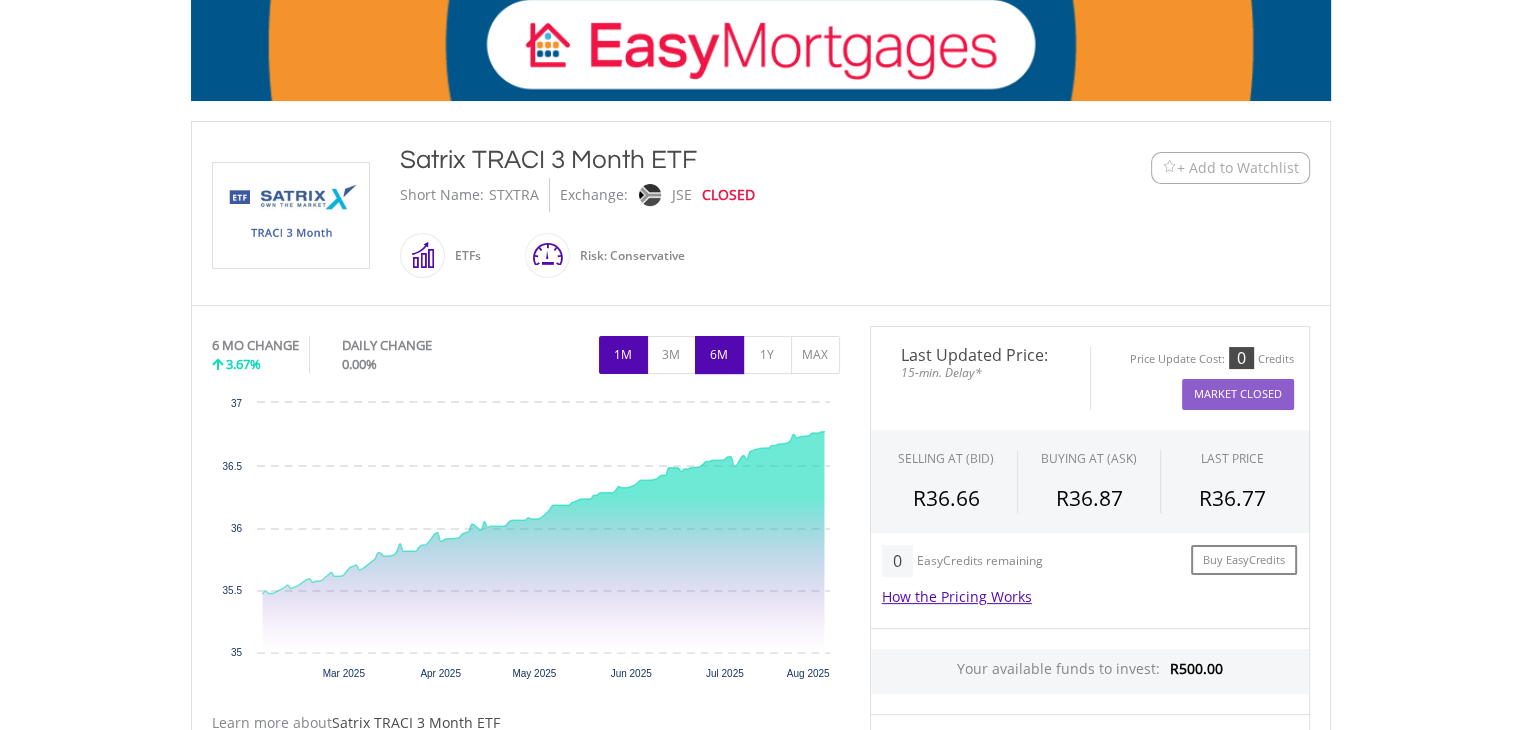 click on "1M" at bounding box center (623, 355) 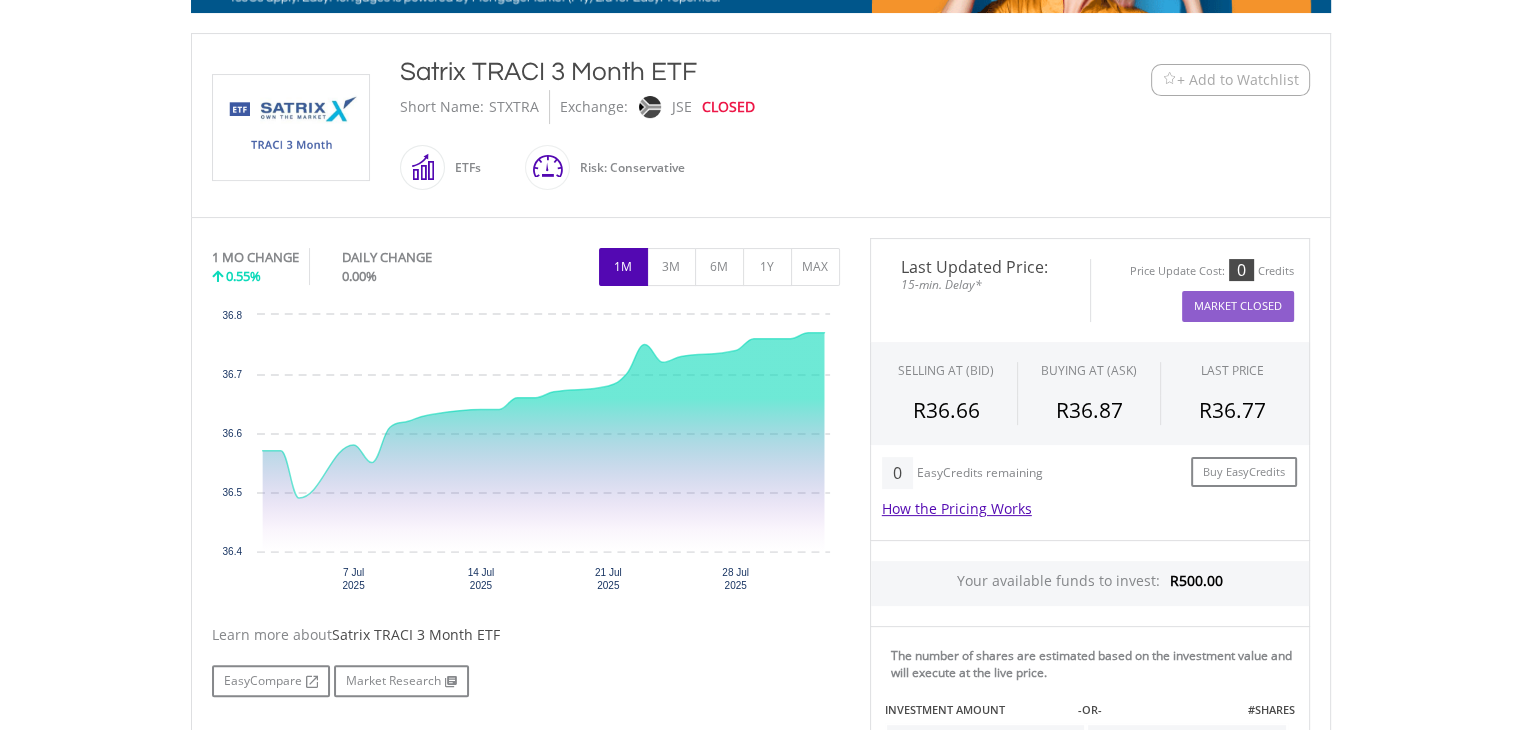 scroll, scrollTop: 406, scrollLeft: 0, axis: vertical 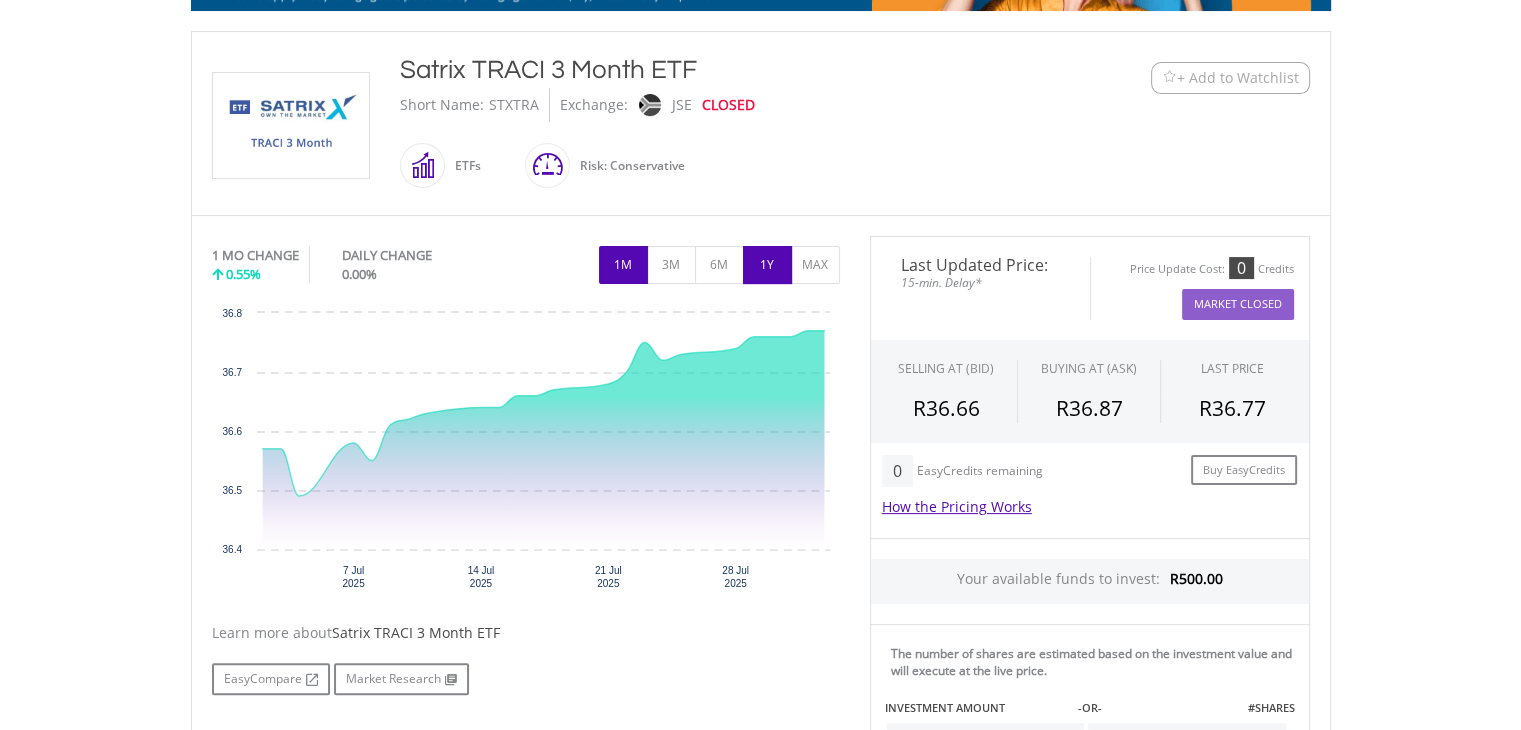 click on "1Y" at bounding box center (767, 265) 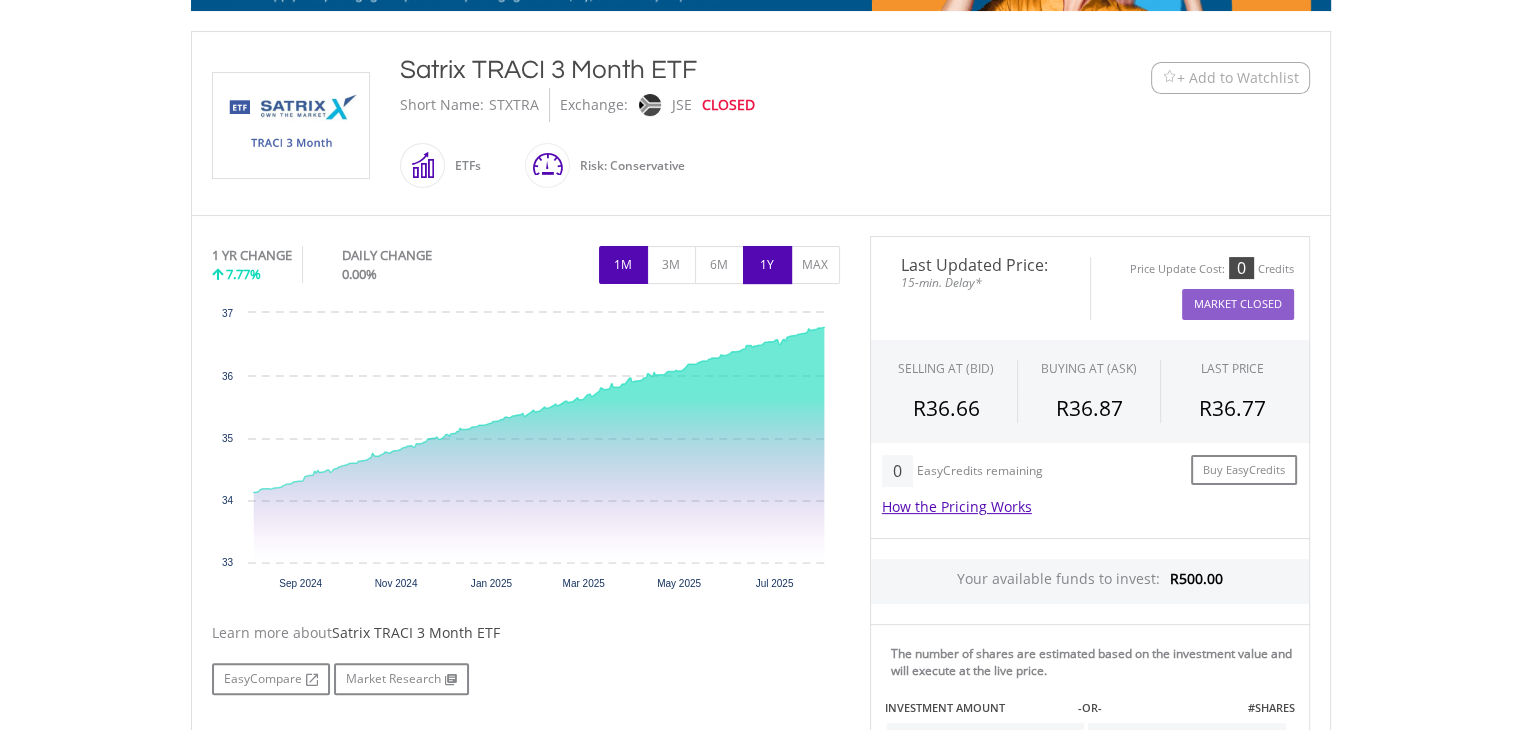 click on "1M" at bounding box center (623, 265) 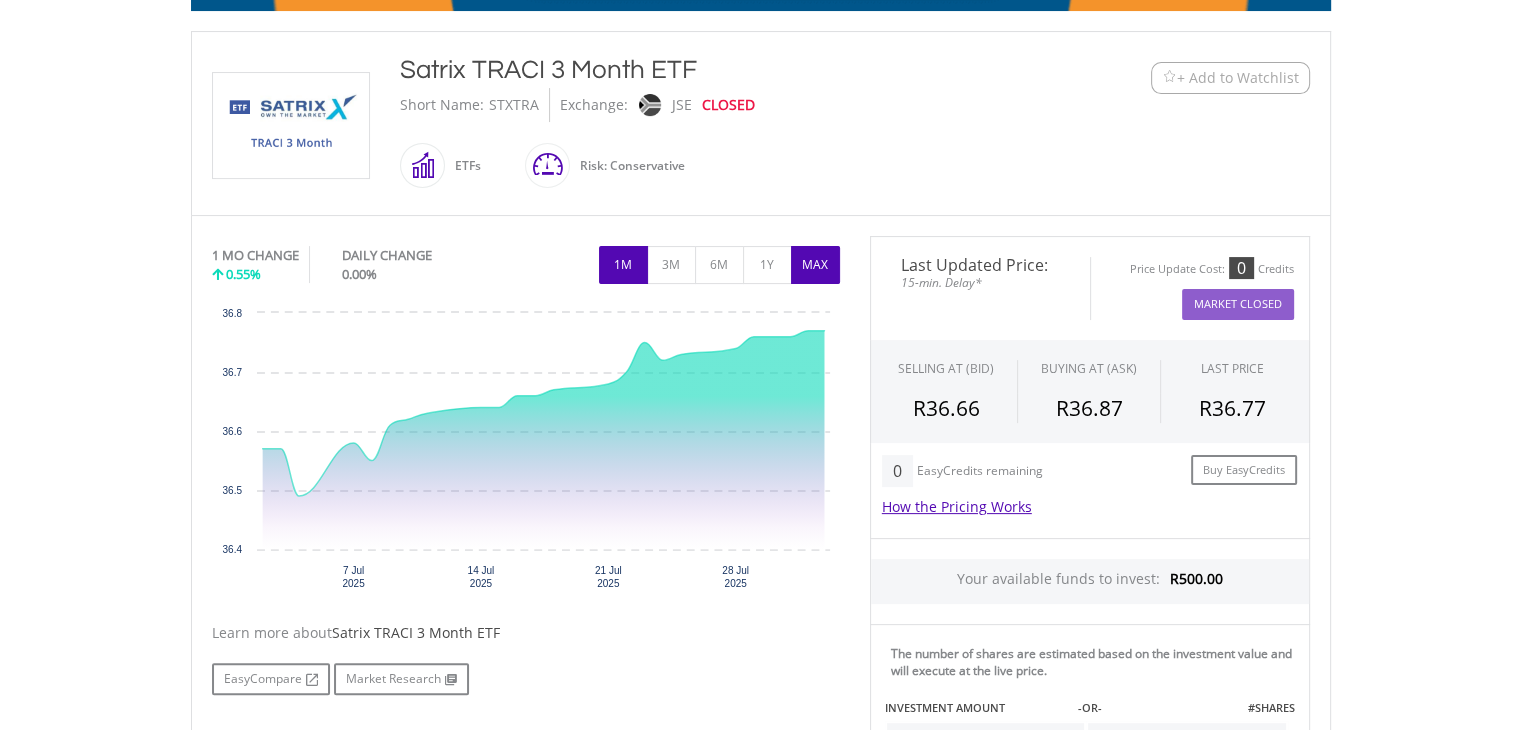 click on "MAX" at bounding box center [815, 265] 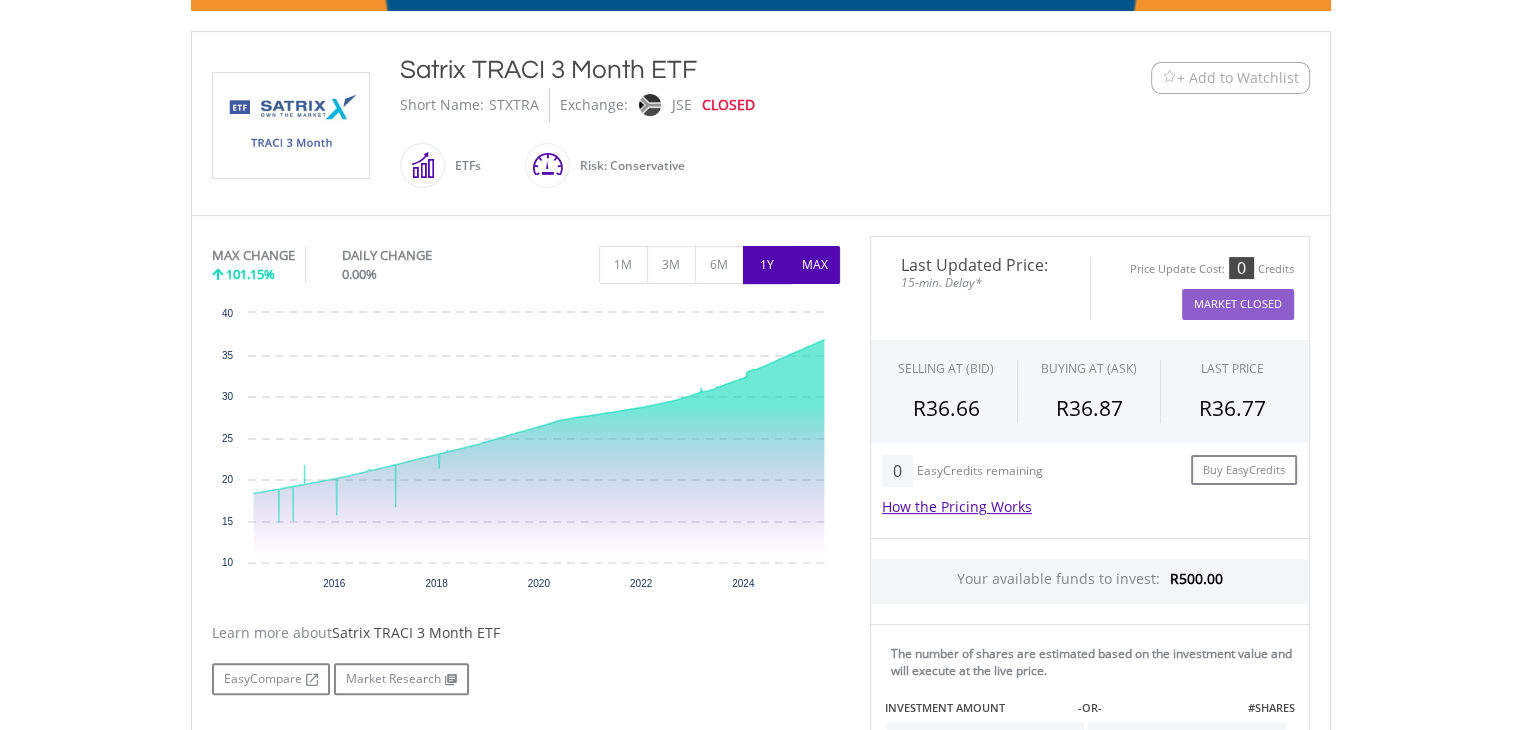 click on "1Y" at bounding box center [767, 265] 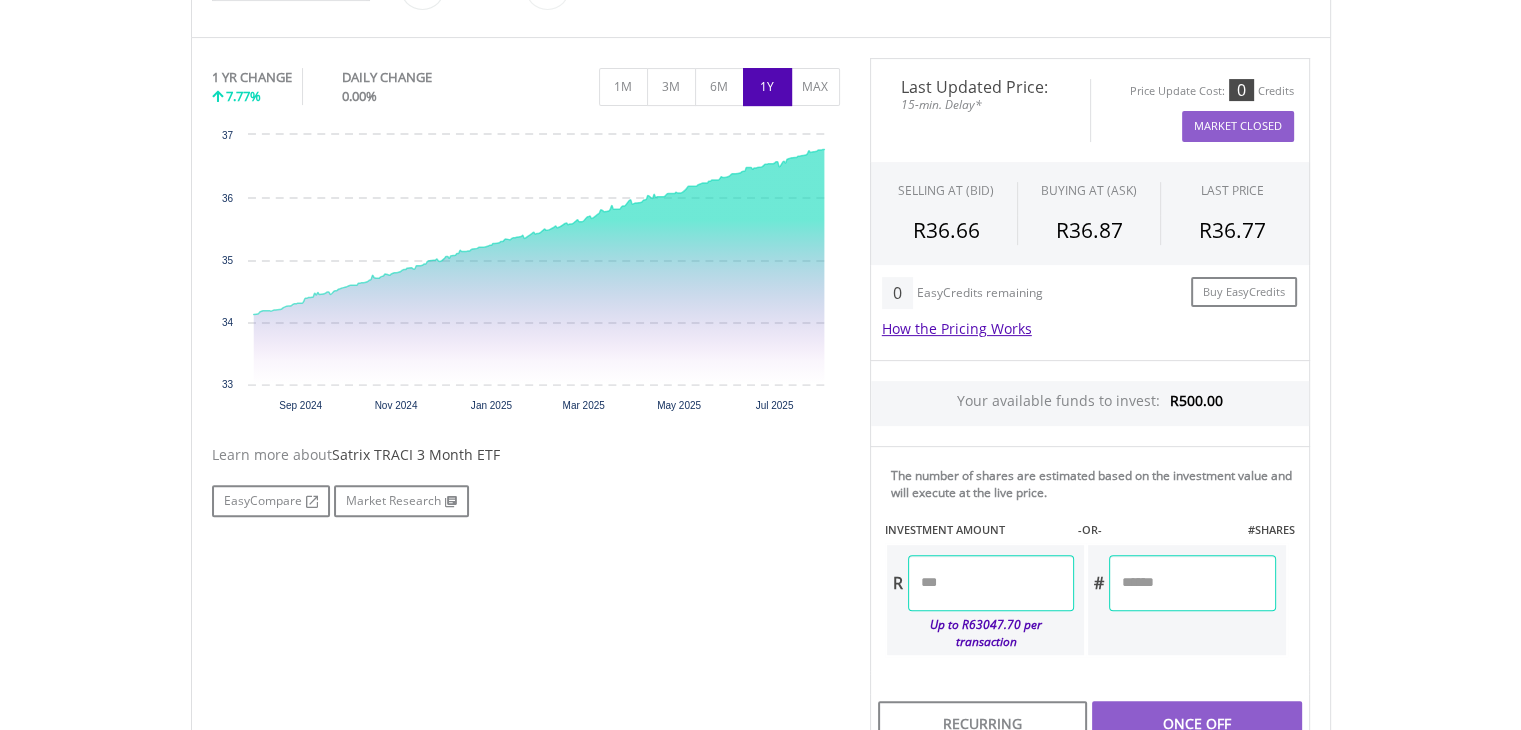 scroll, scrollTop: 448, scrollLeft: 0, axis: vertical 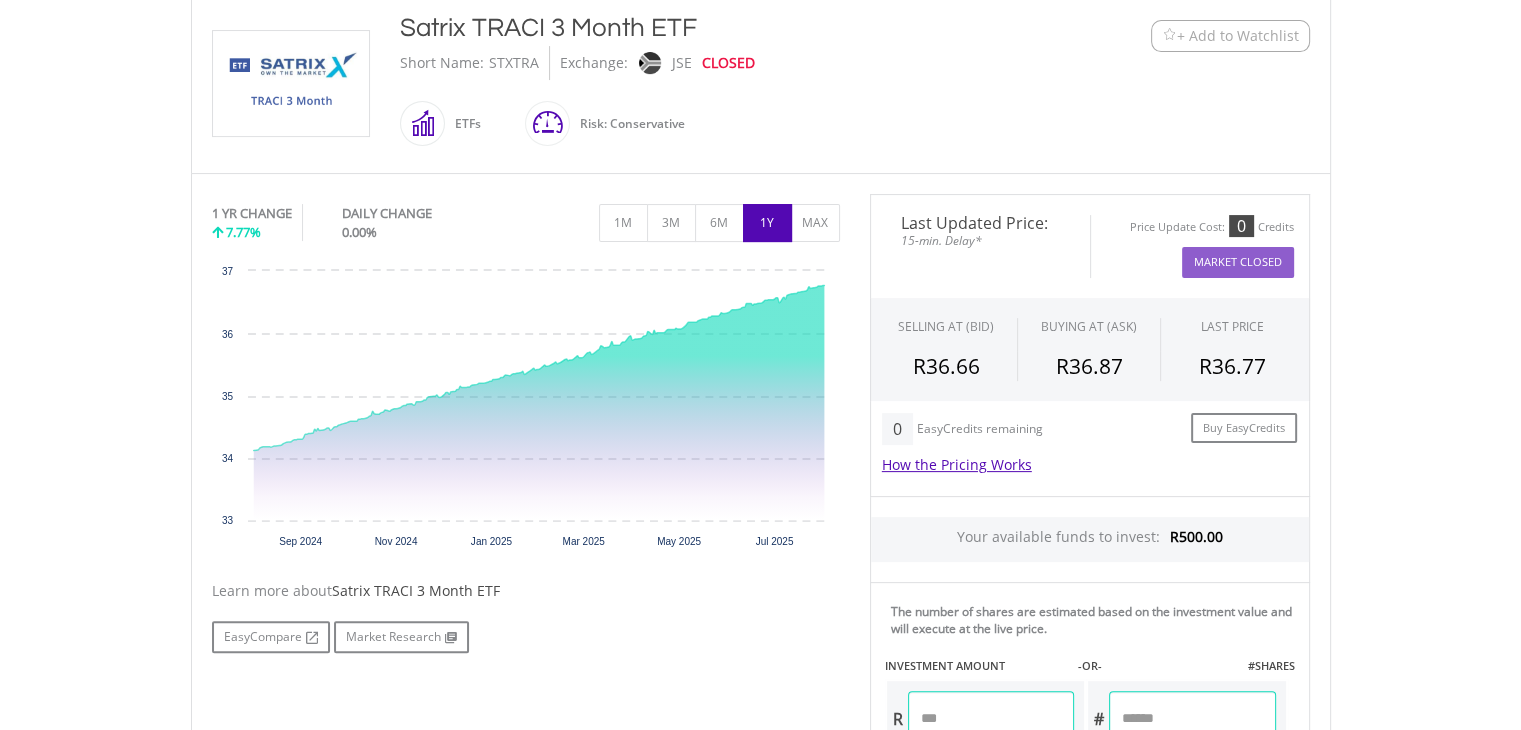 click at bounding box center [991, 719] 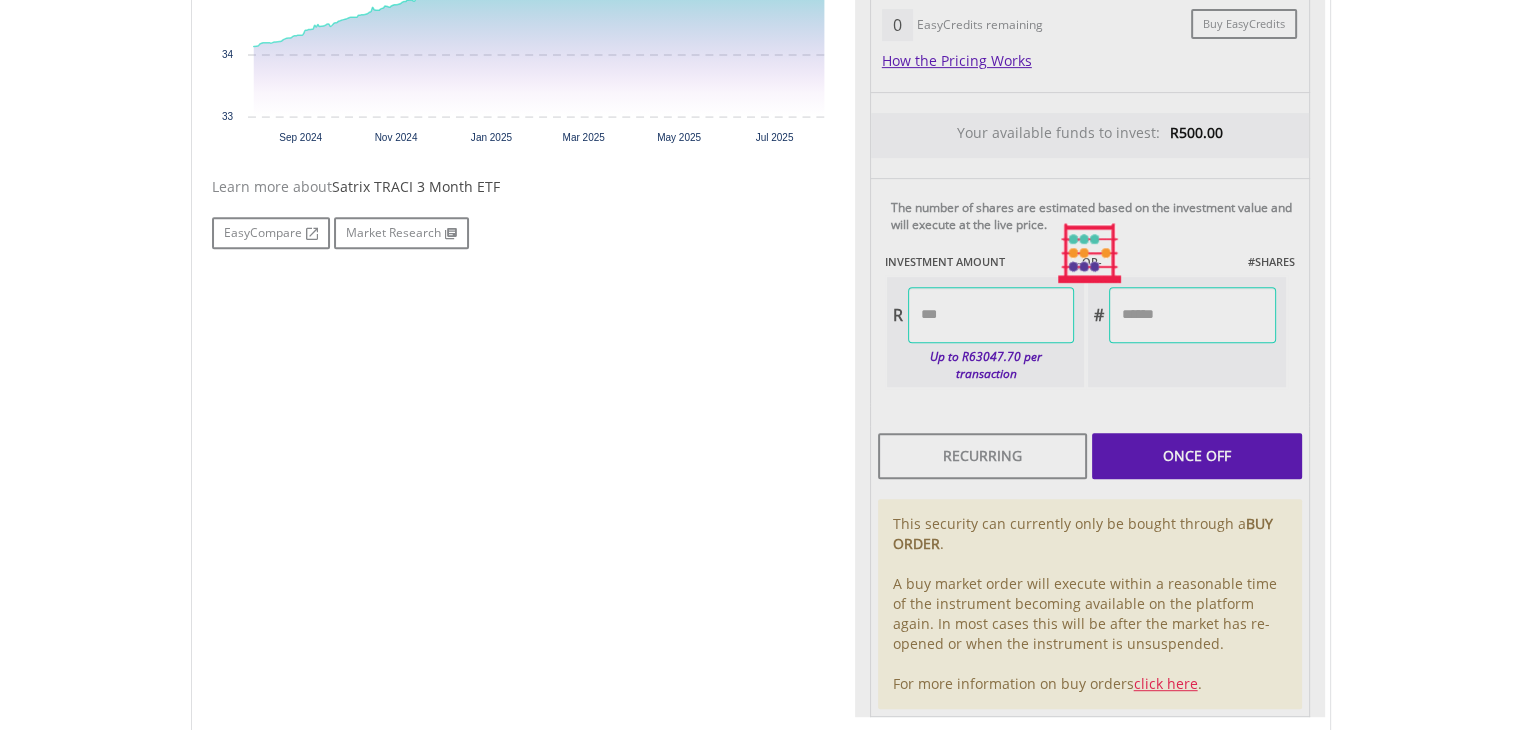 type on "******" 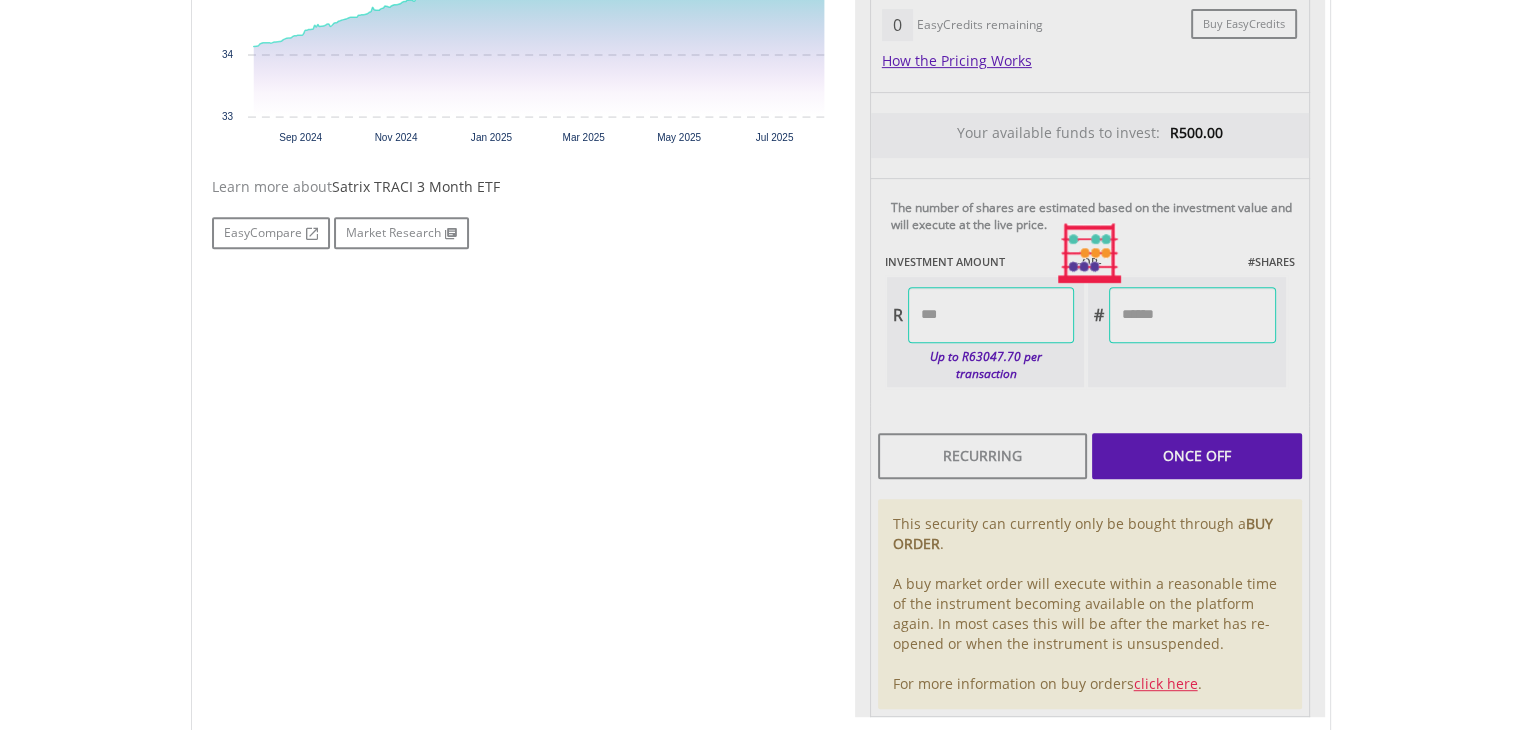 type on "*******" 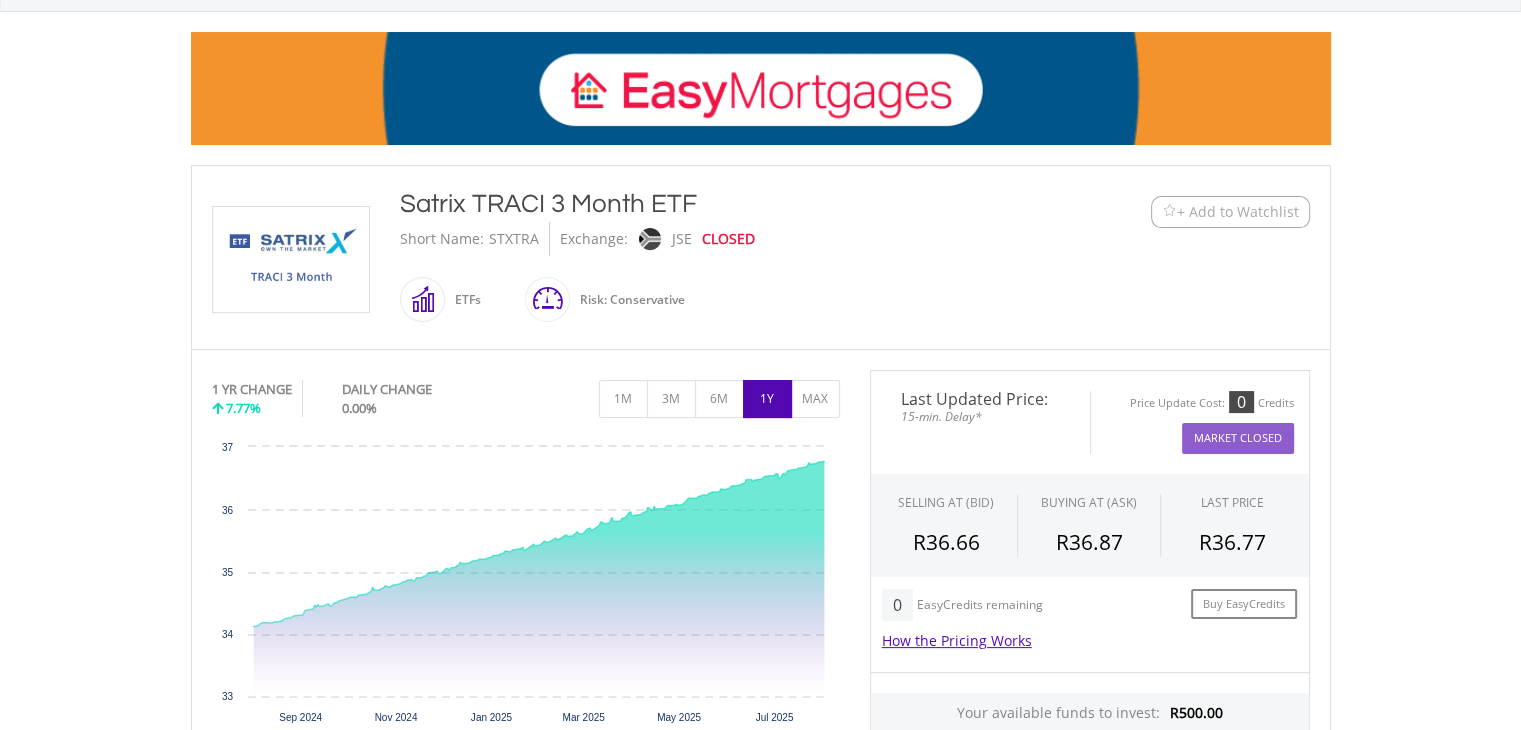 scroll, scrollTop: 0, scrollLeft: 0, axis: both 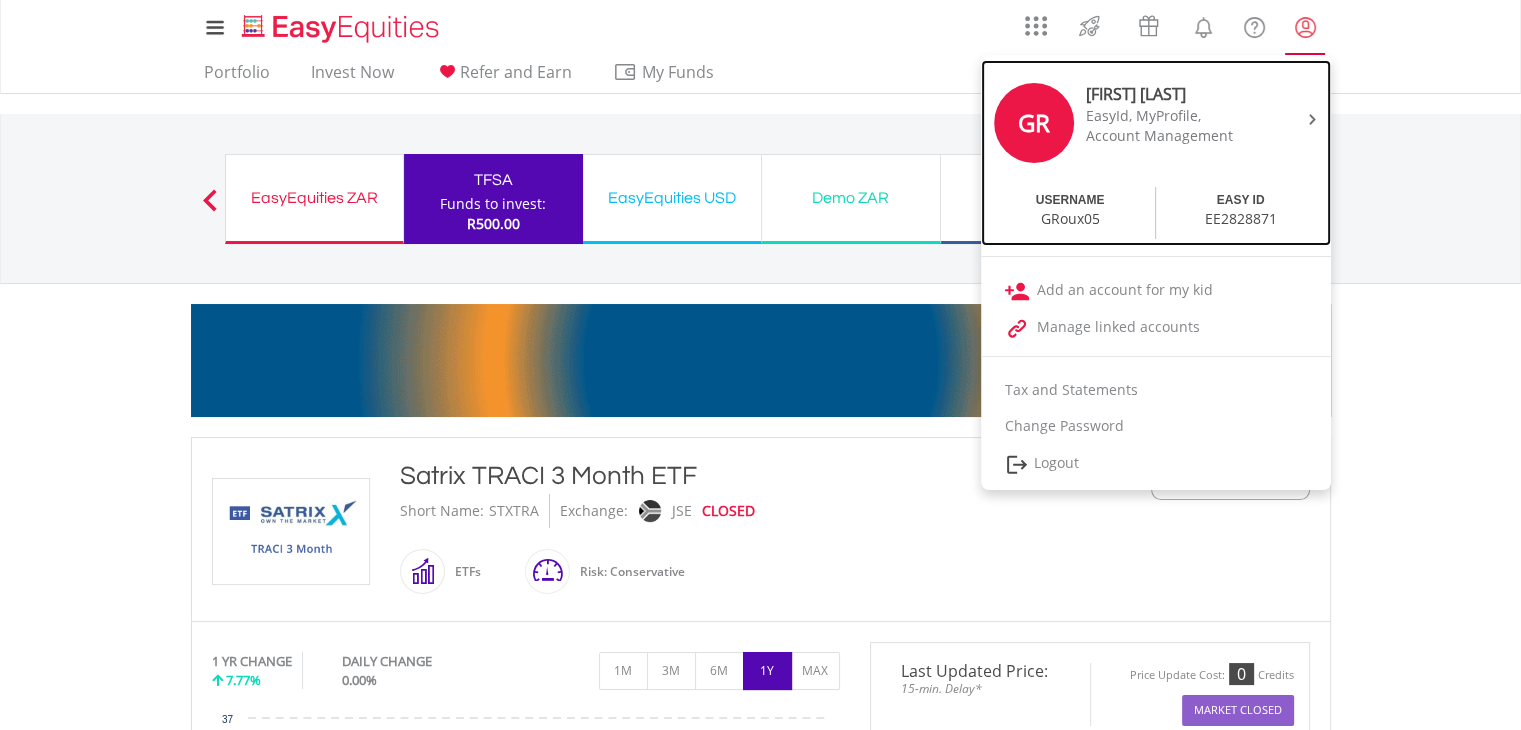 click at bounding box center [1312, 119] 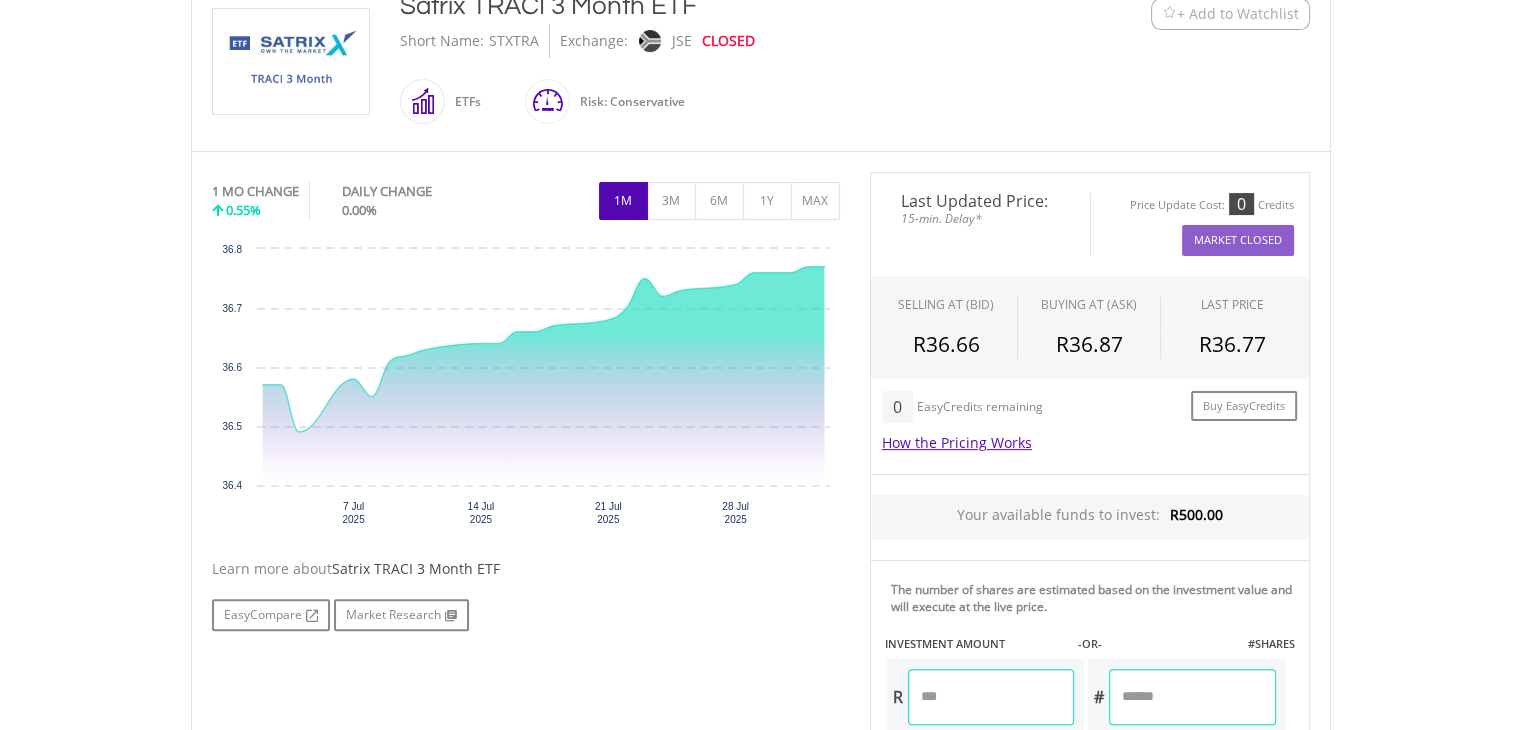 scroll, scrollTop: 782, scrollLeft: 0, axis: vertical 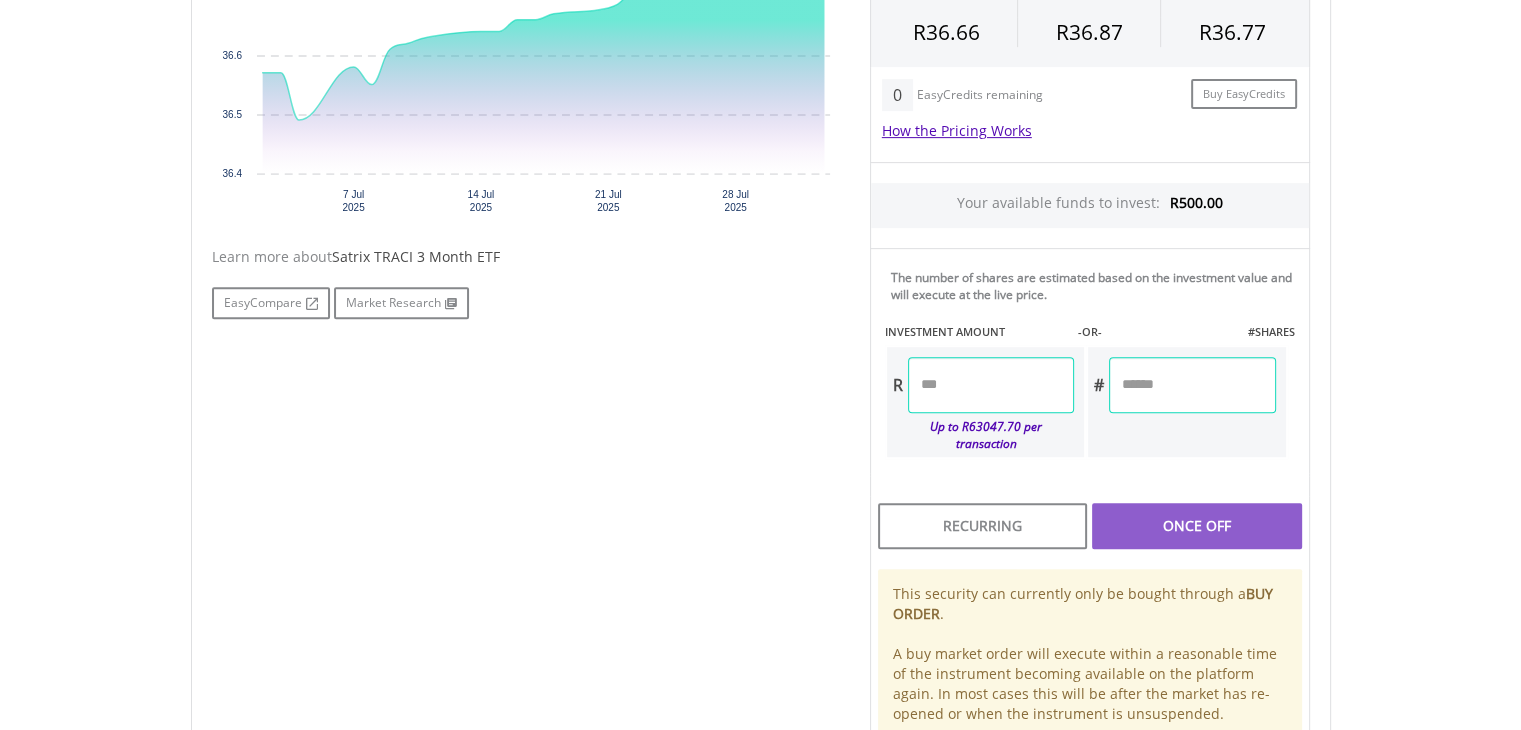 click on "******" at bounding box center [991, 385] 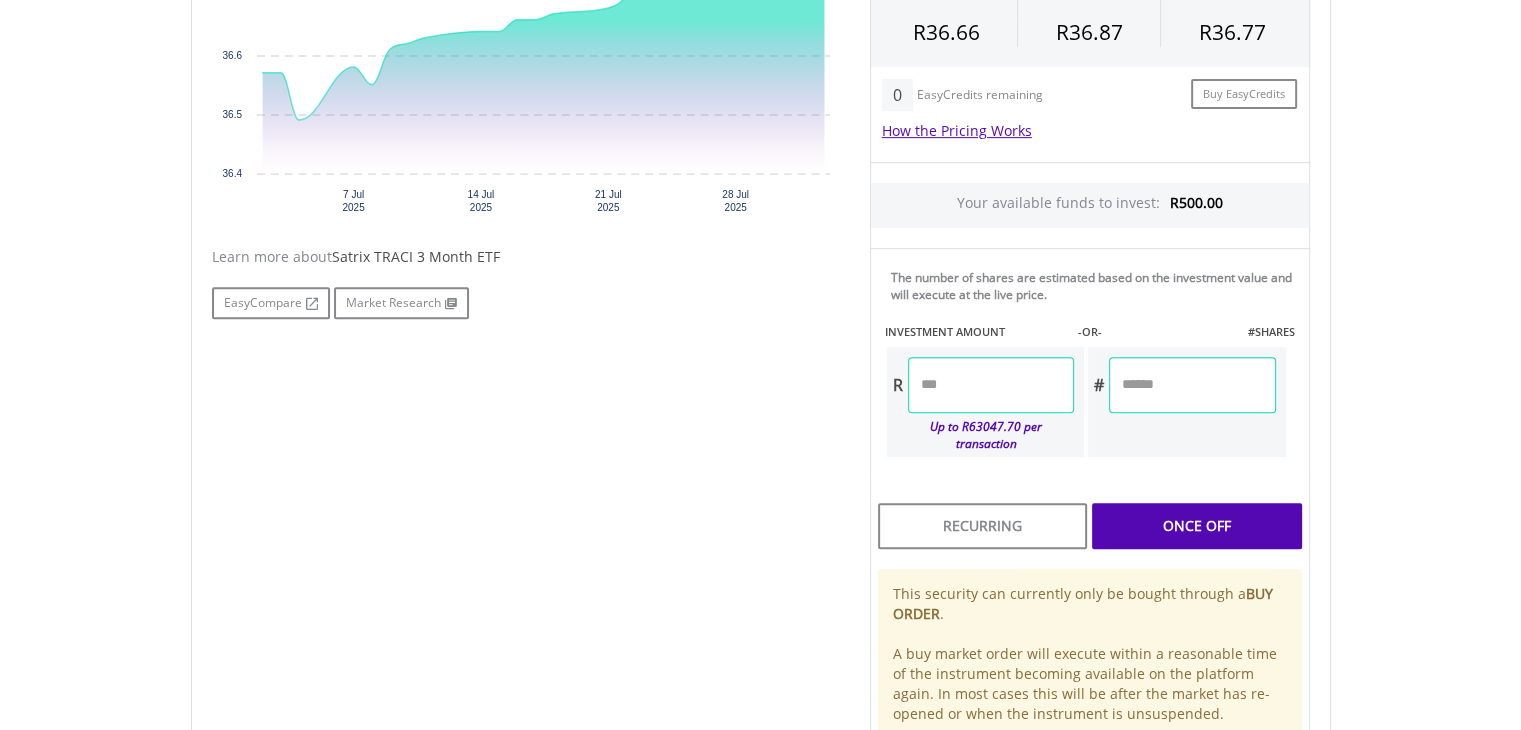 type on "*" 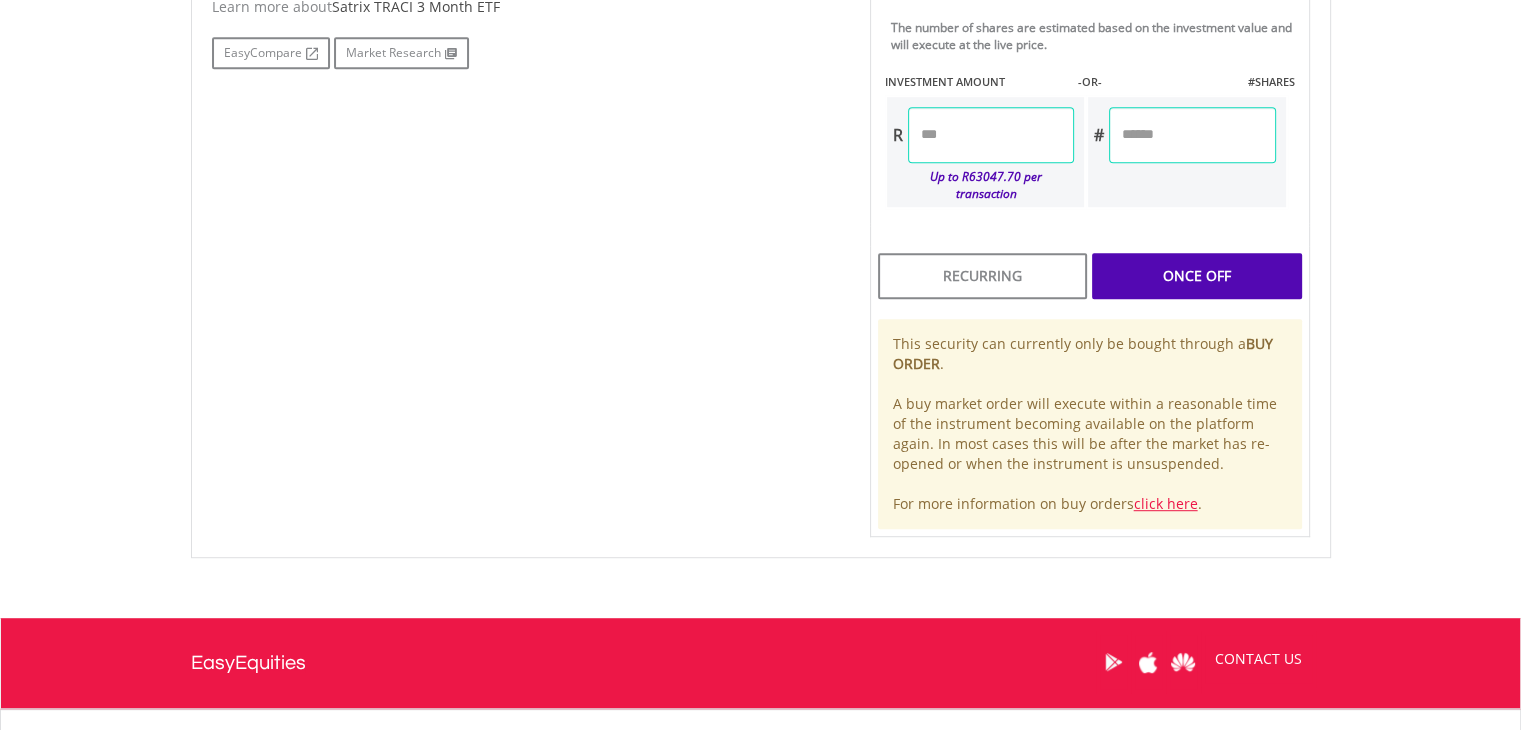 type on "******" 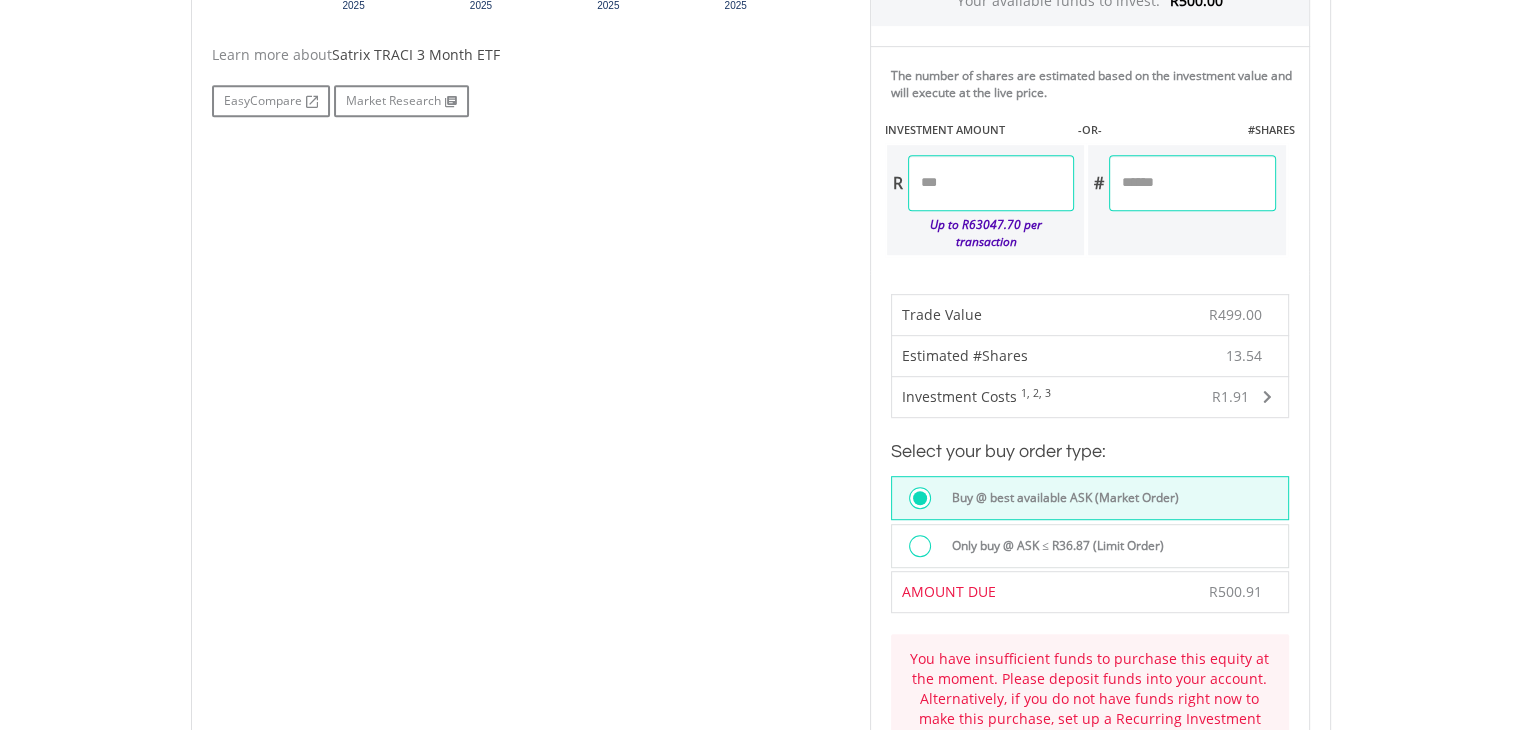 scroll, scrollTop: 988, scrollLeft: 0, axis: vertical 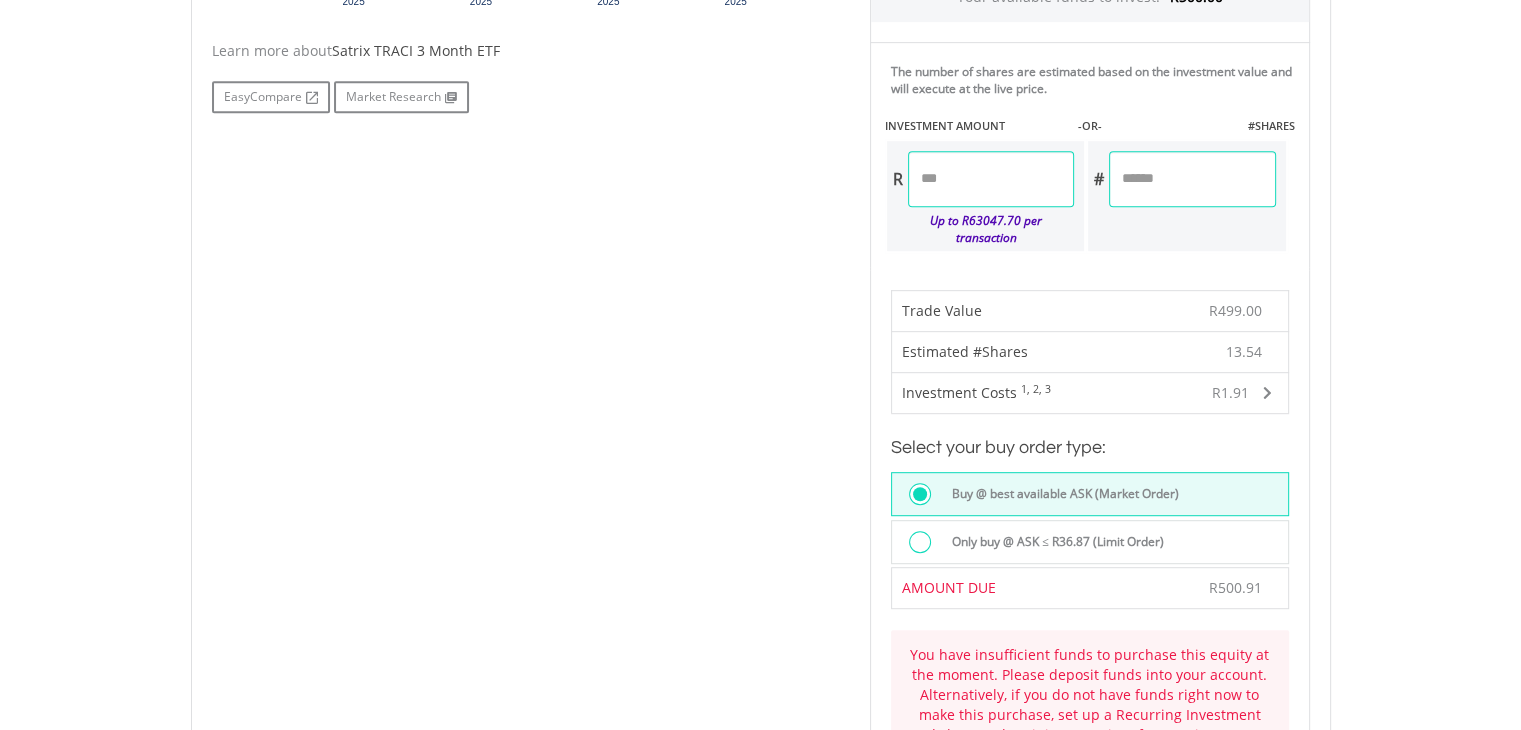 click at bounding box center (1267, 393) 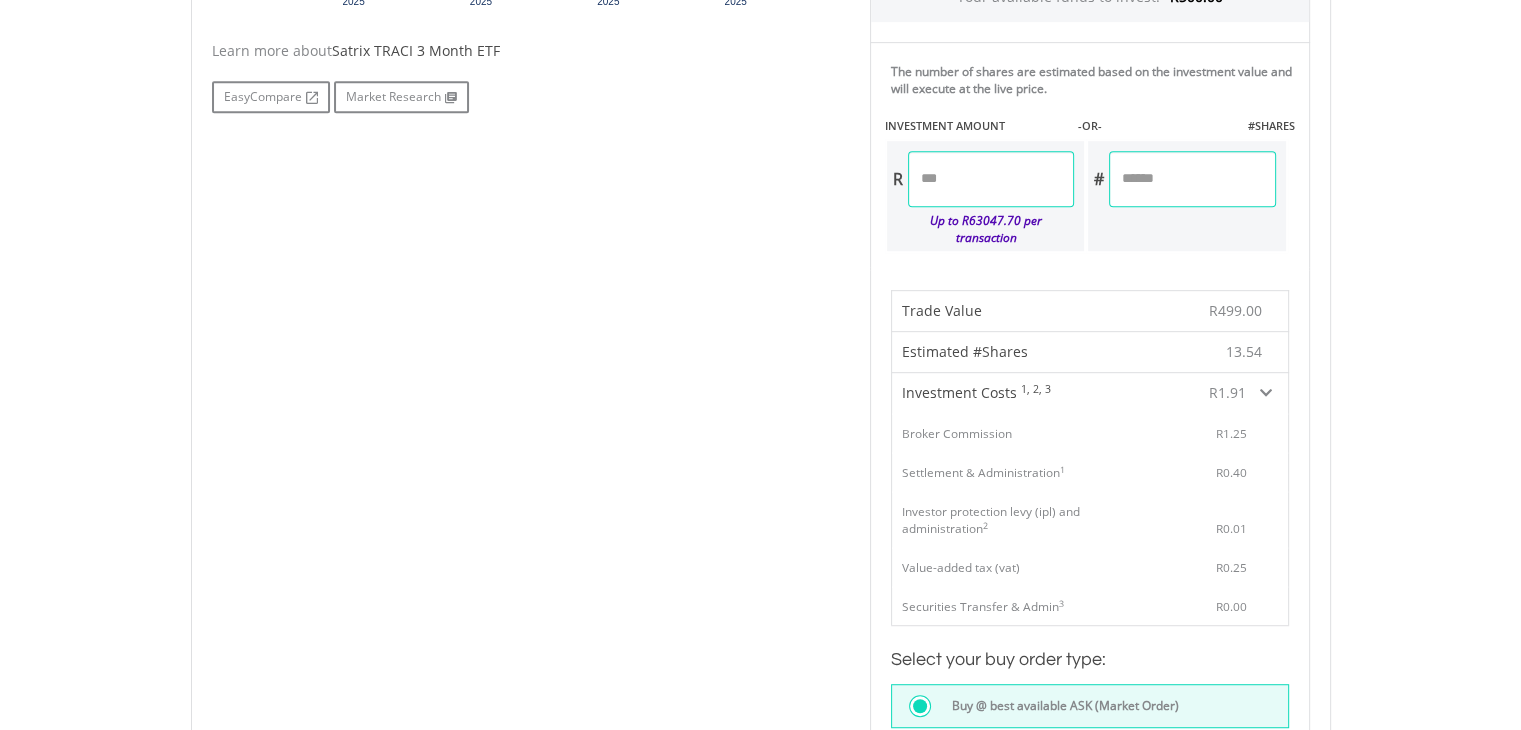click on "******" at bounding box center [991, 179] 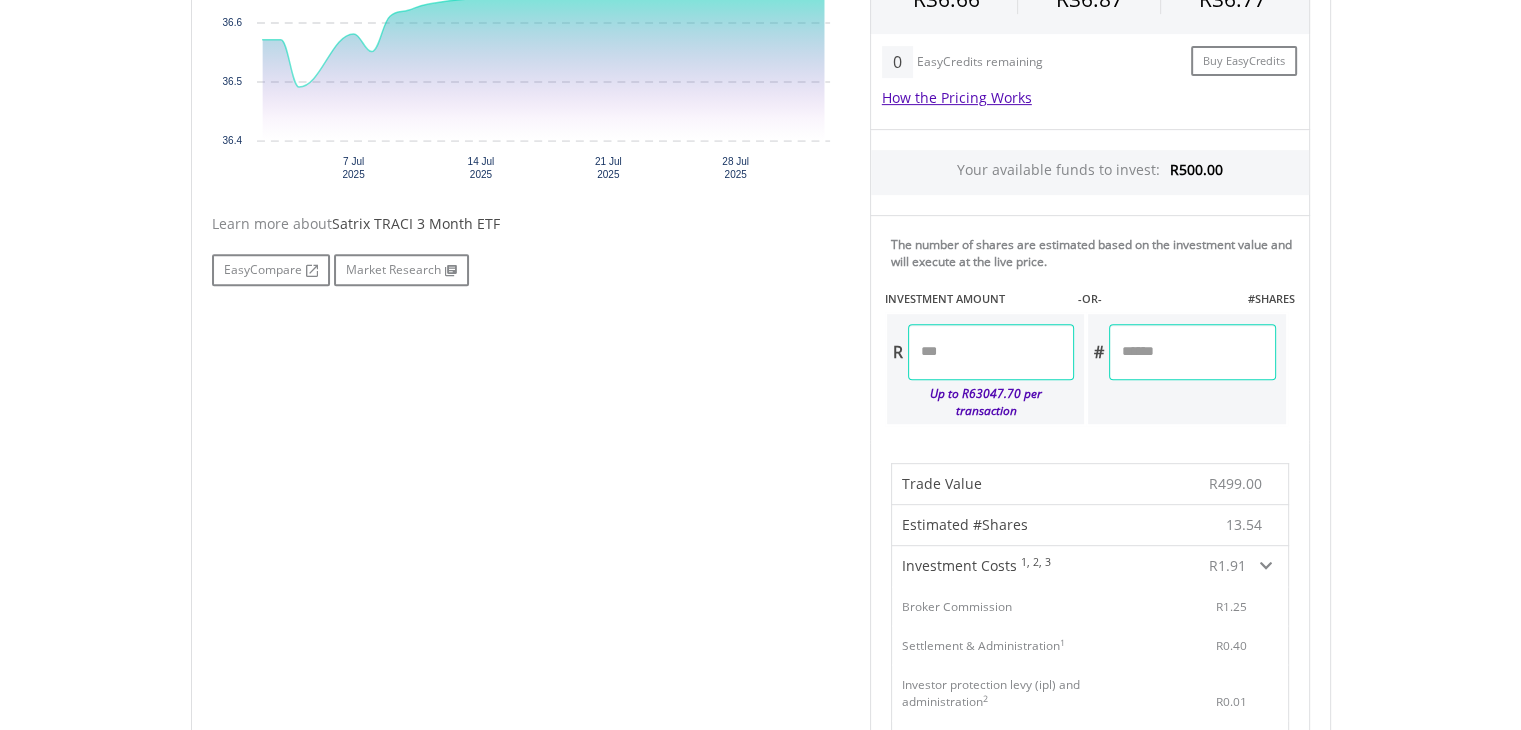 scroll, scrollTop: 820, scrollLeft: 0, axis: vertical 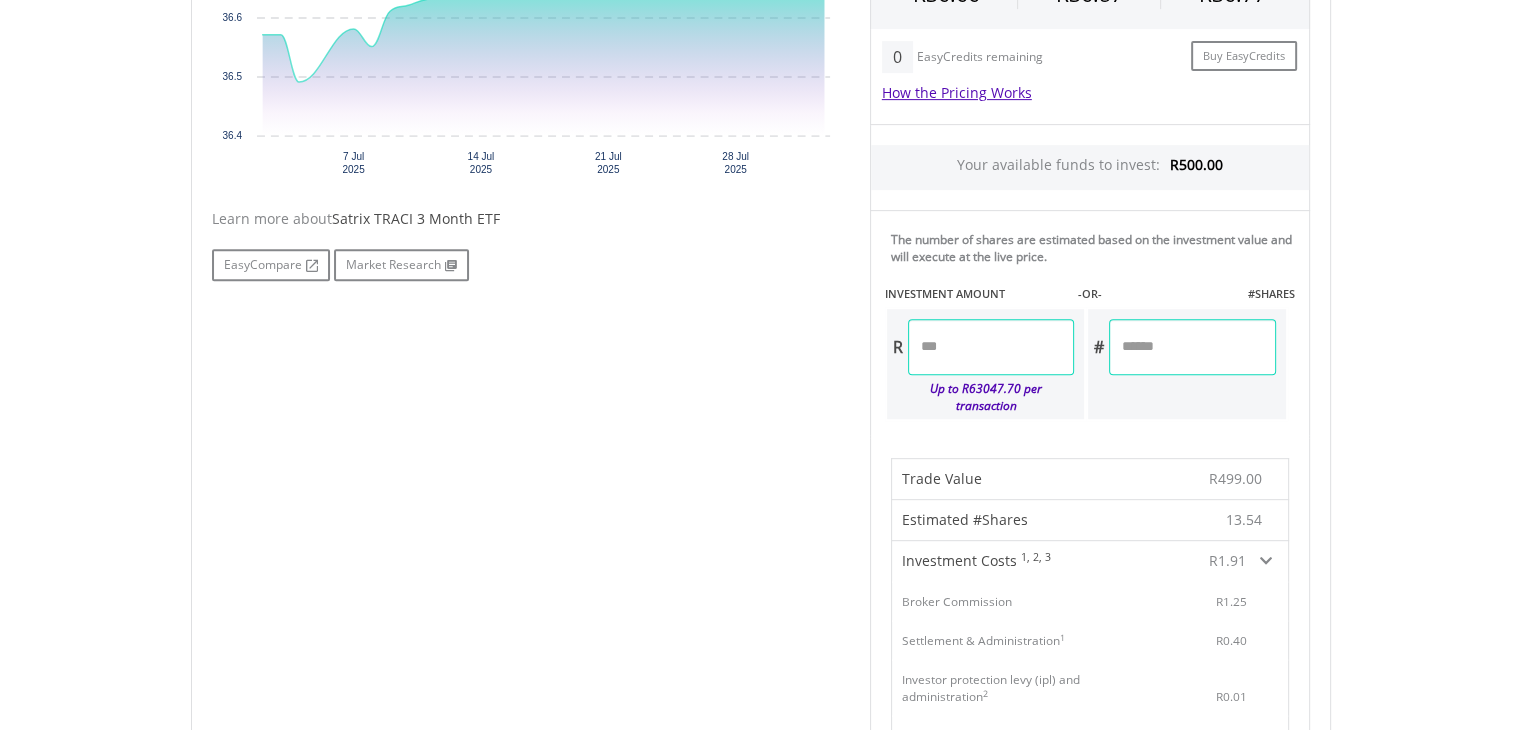 type on "******" 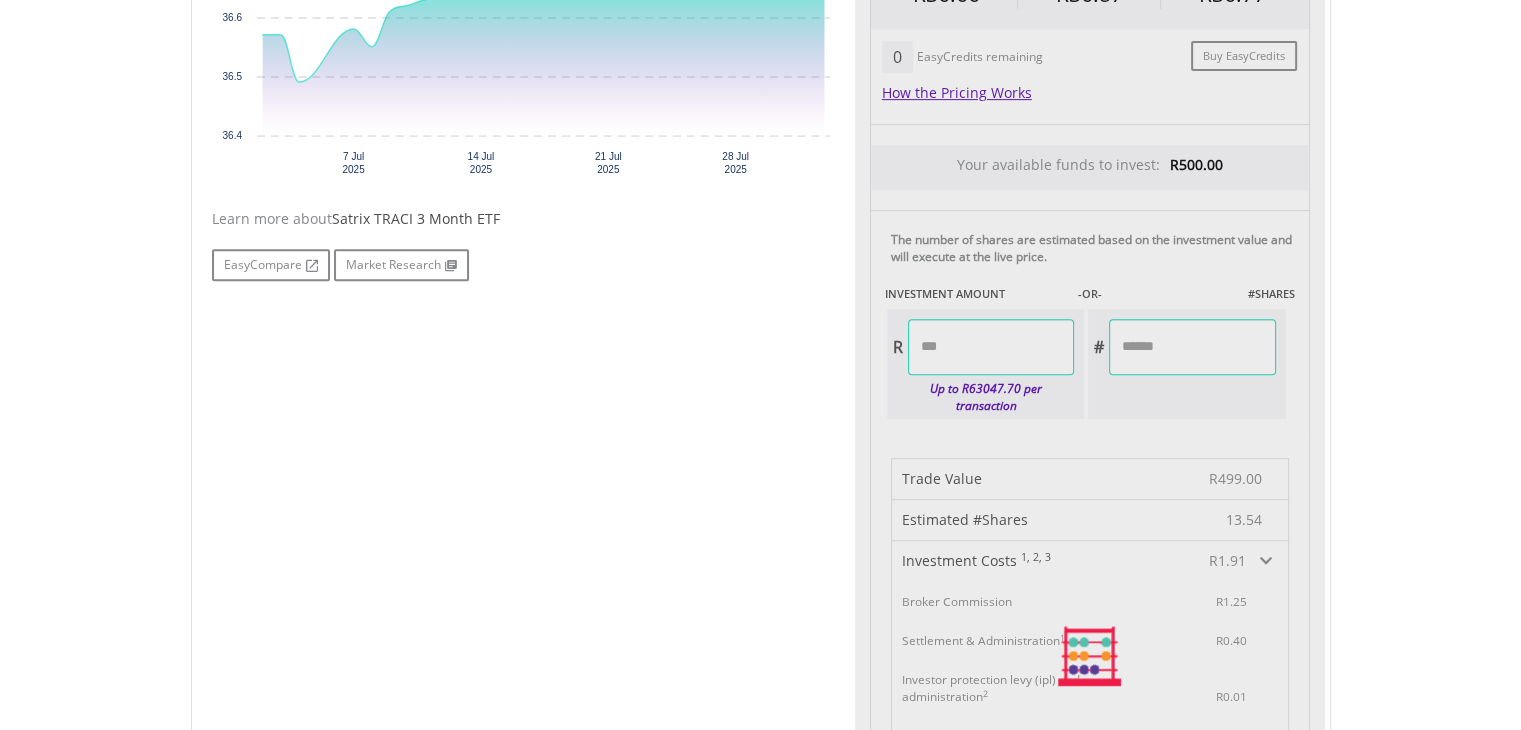 type on "*******" 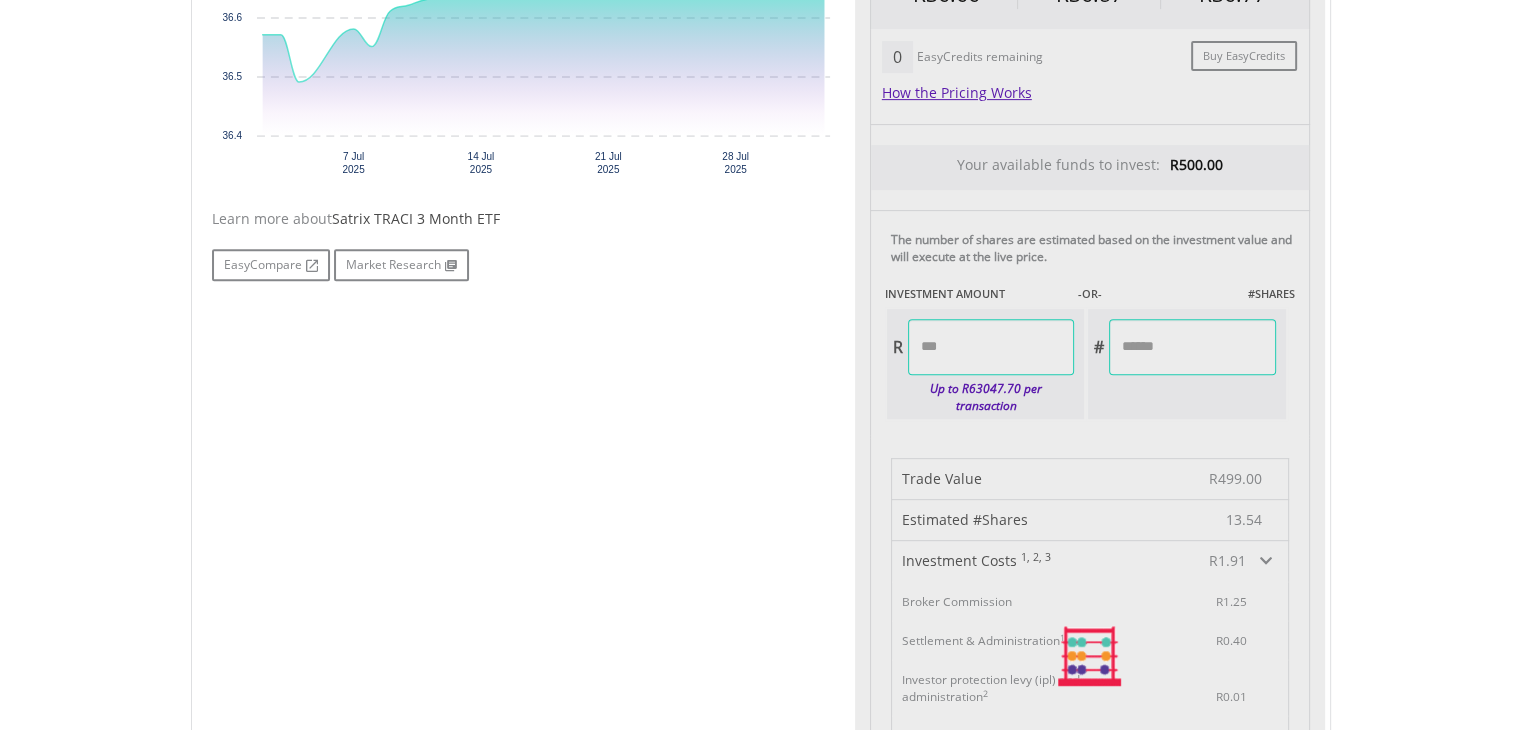 click on "Last Updated Price:
15-min. Delay*
Price Update Cost:
0
Credits
Market Closed
SELLING AT (BID)
BUYING AT                     (ASK)
LAST PRICE
R36.66
R36.87
R36.77
0
Buy EasyCredits" at bounding box center (1090, 657) 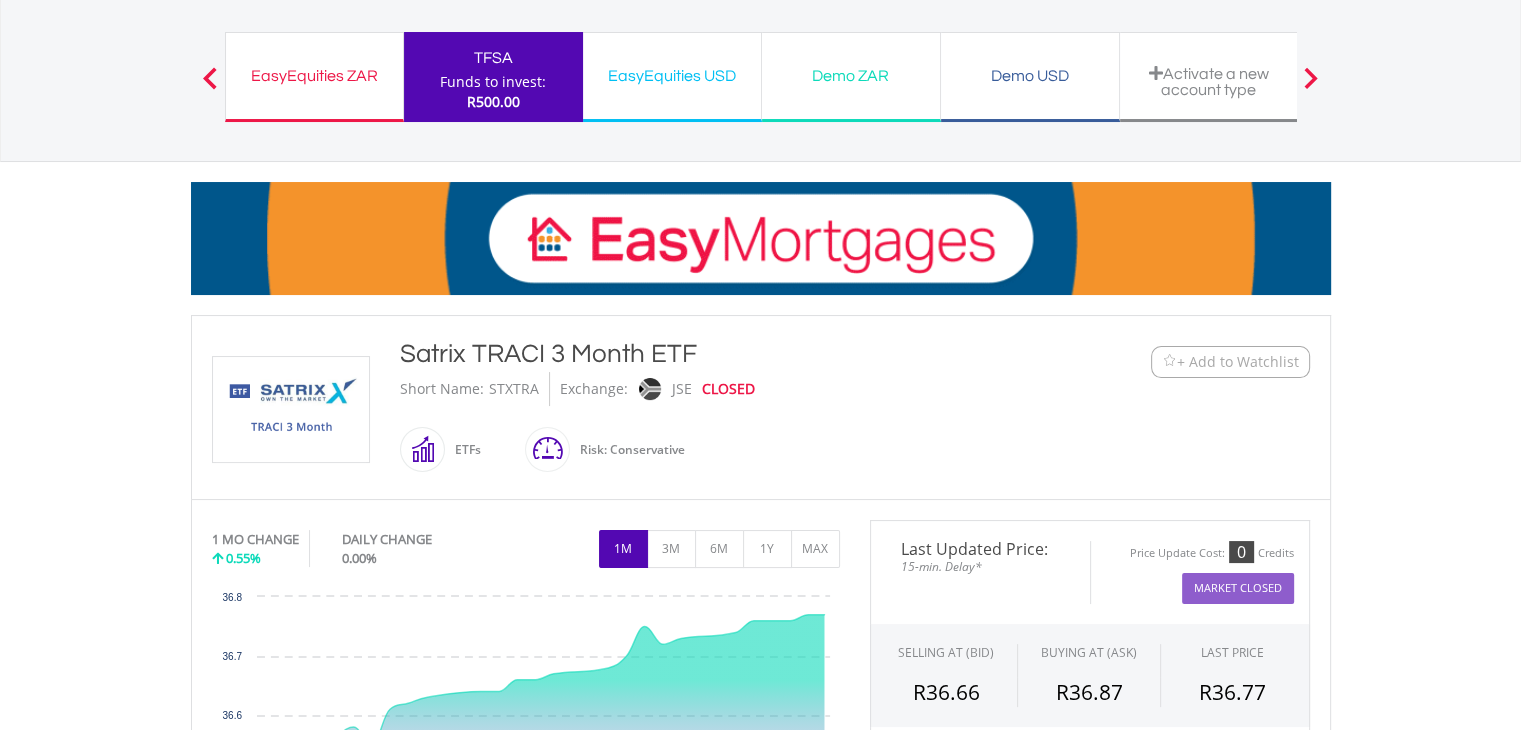 scroll, scrollTop: 78, scrollLeft: 0, axis: vertical 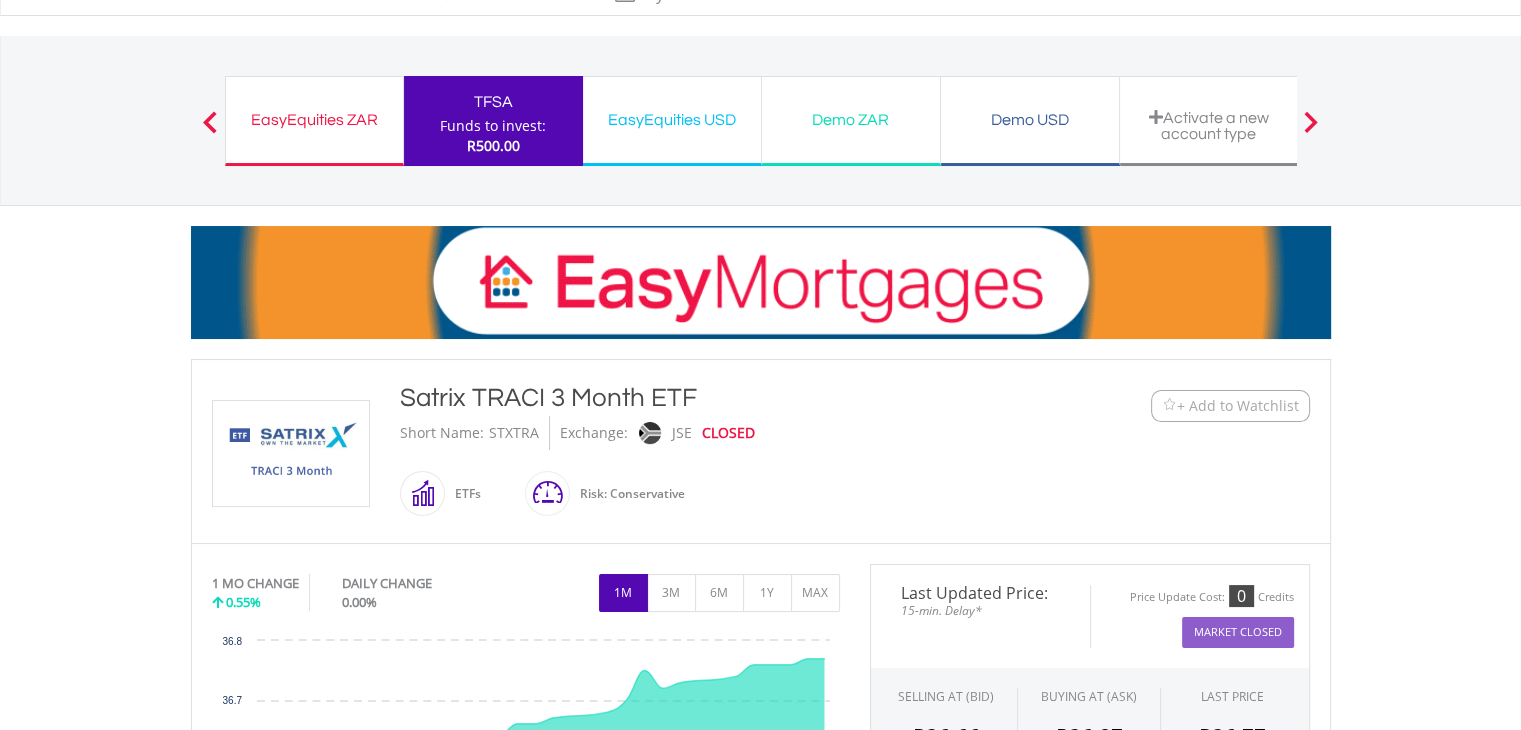 click on "+ Add to Watchlist" at bounding box center (1238, 406) 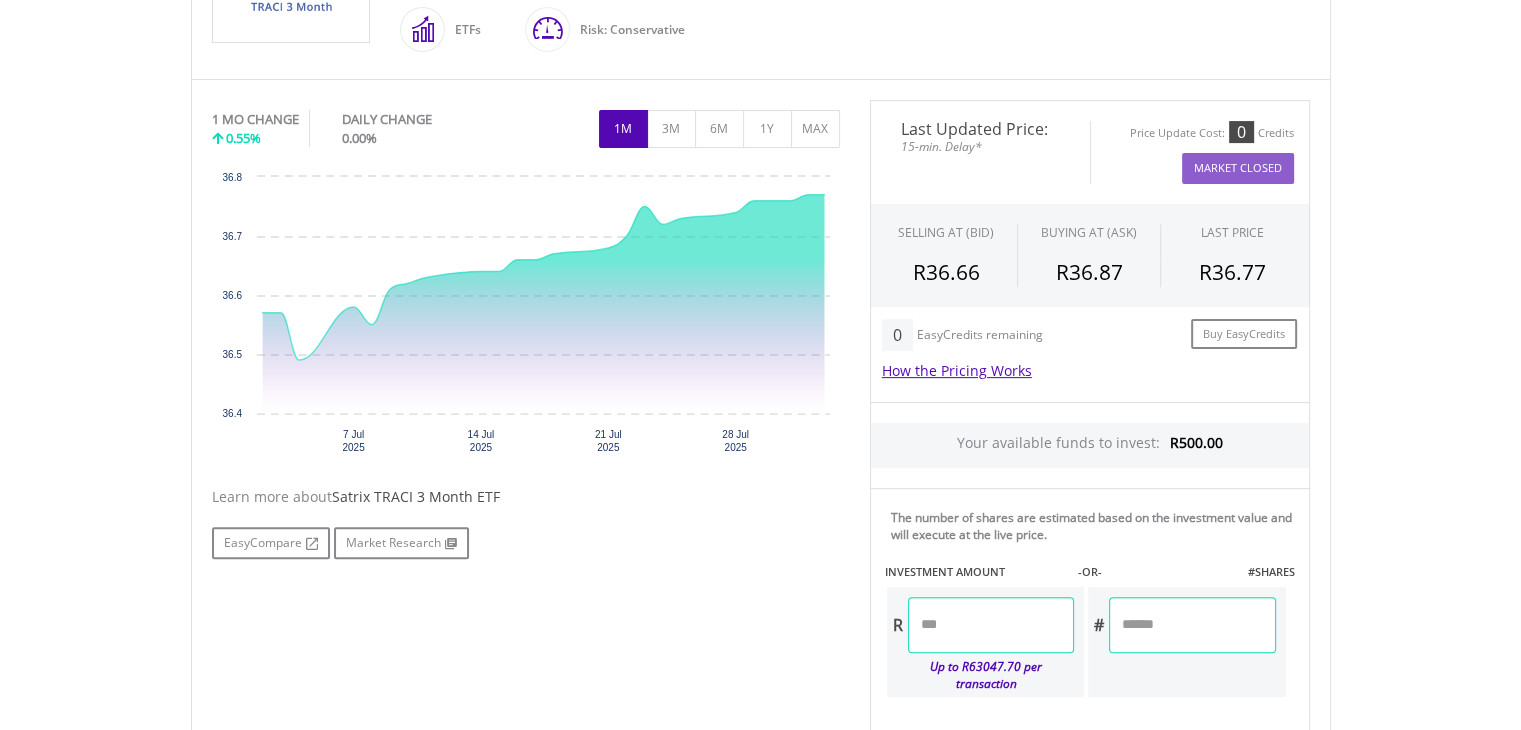 scroll, scrollTop: 540, scrollLeft: 0, axis: vertical 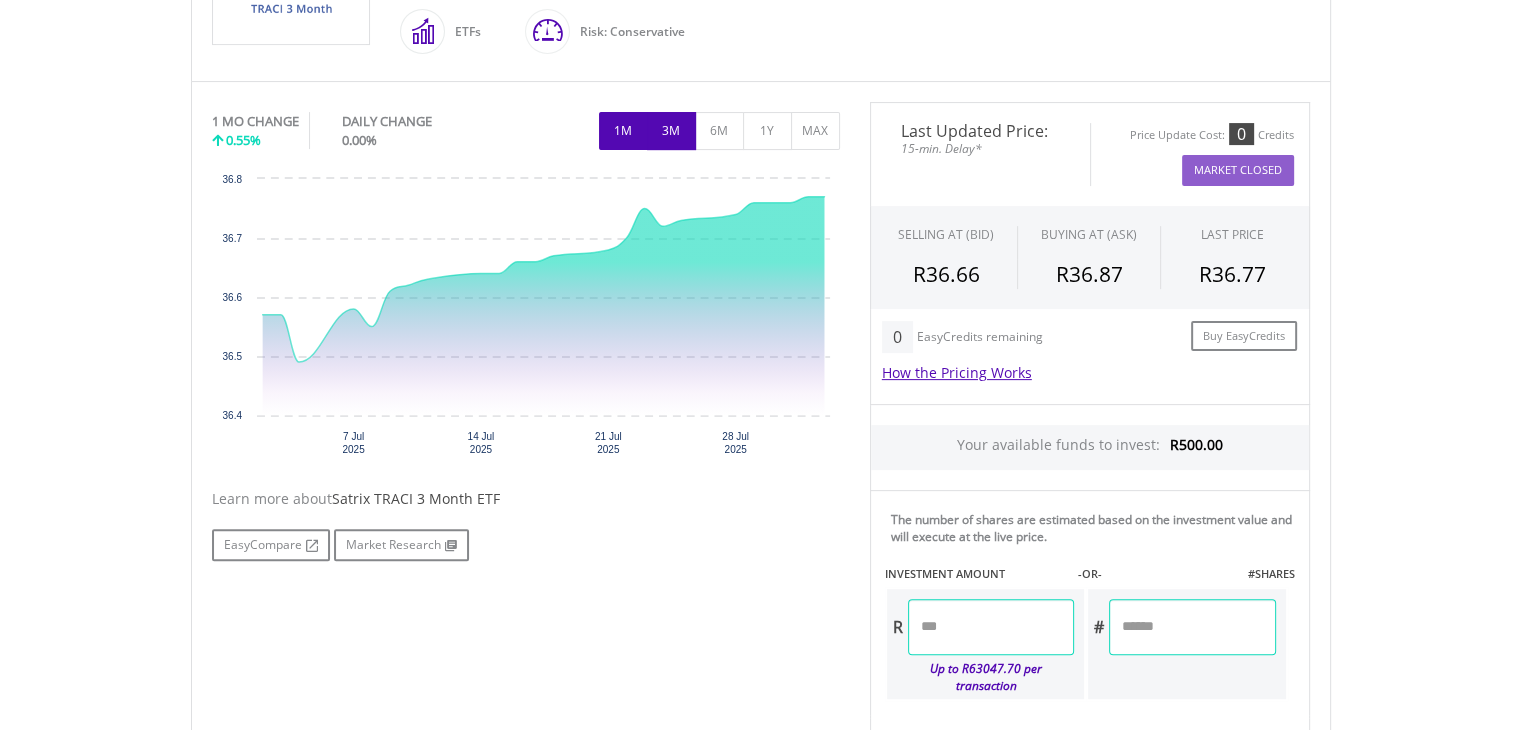 click on "3M" at bounding box center [671, 131] 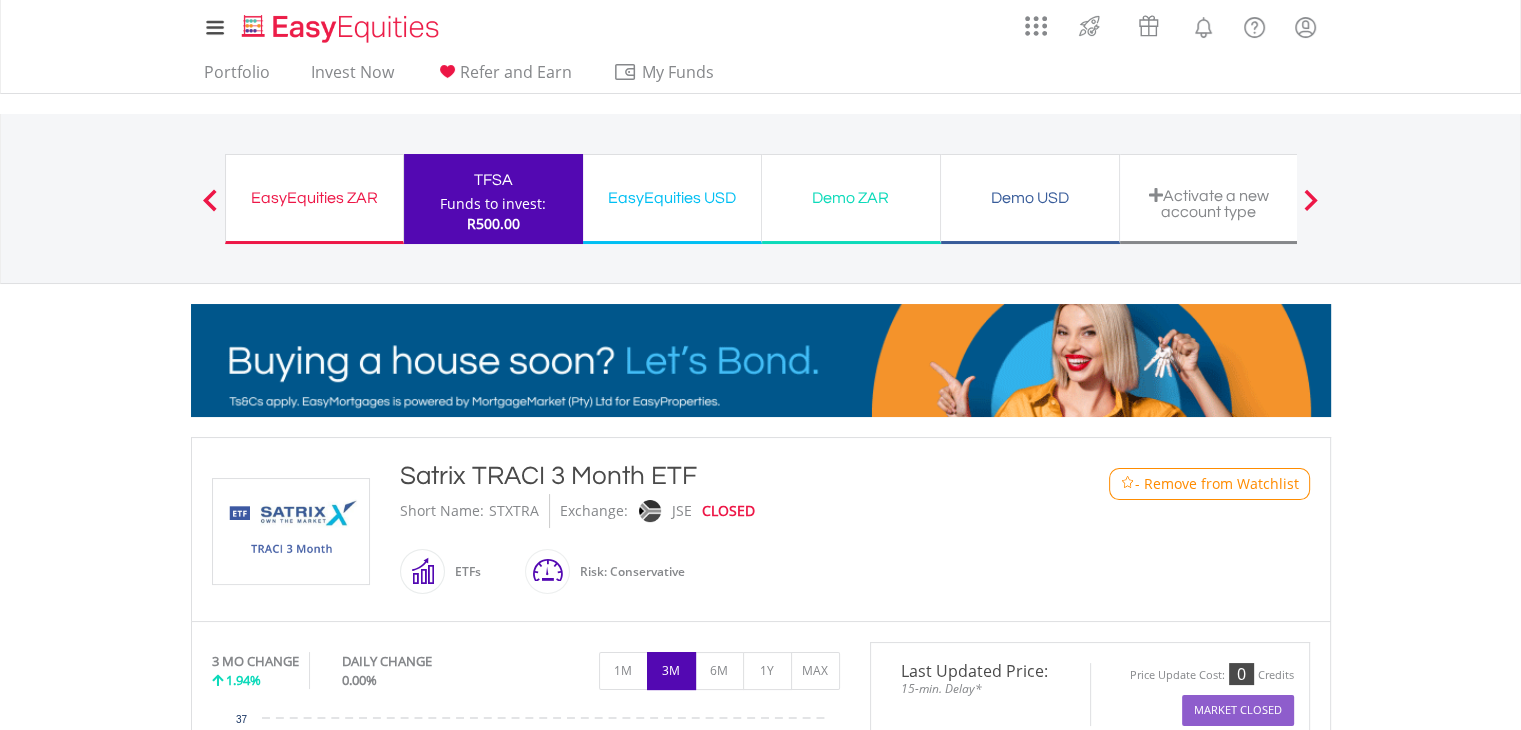 scroll, scrollTop: 0, scrollLeft: 0, axis: both 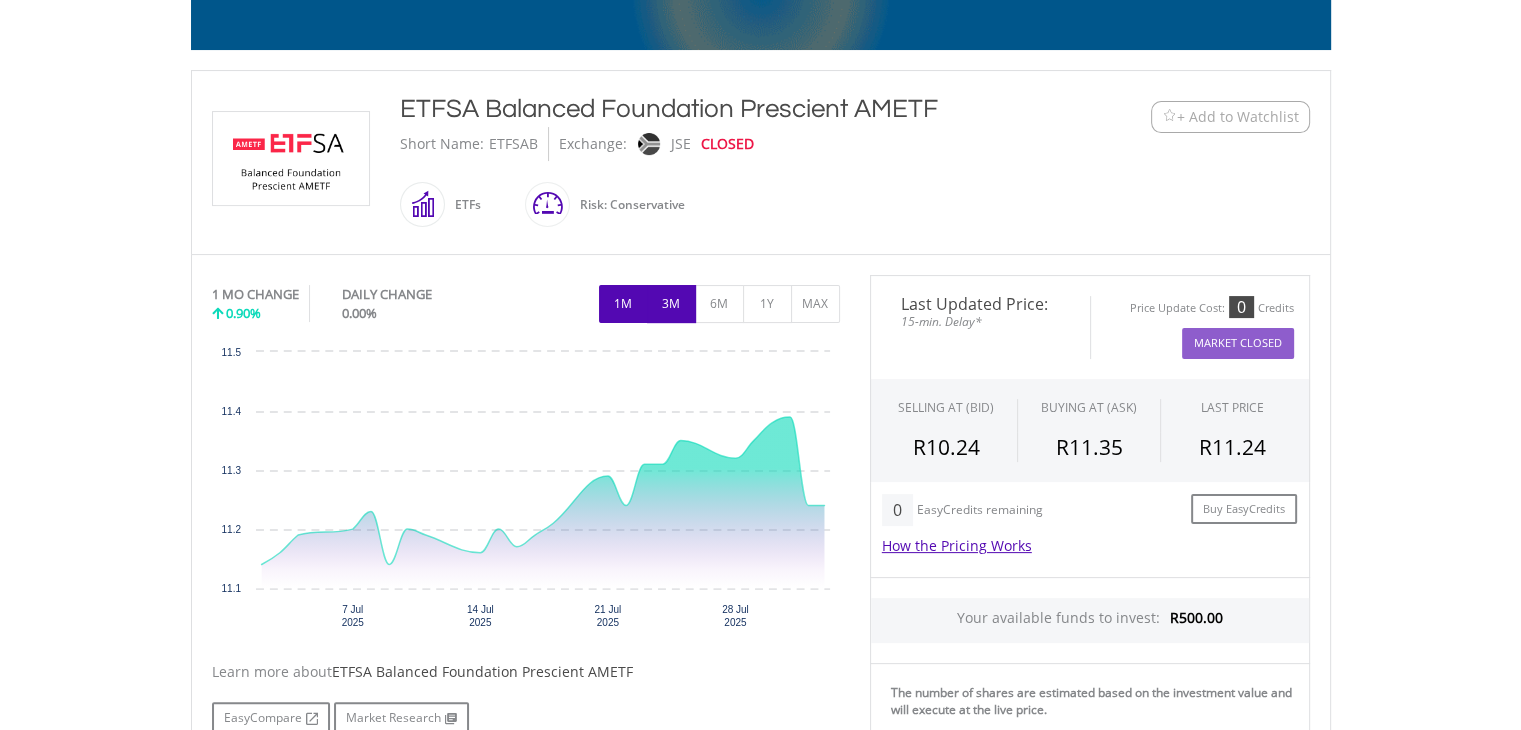click on "3M" at bounding box center [671, 304] 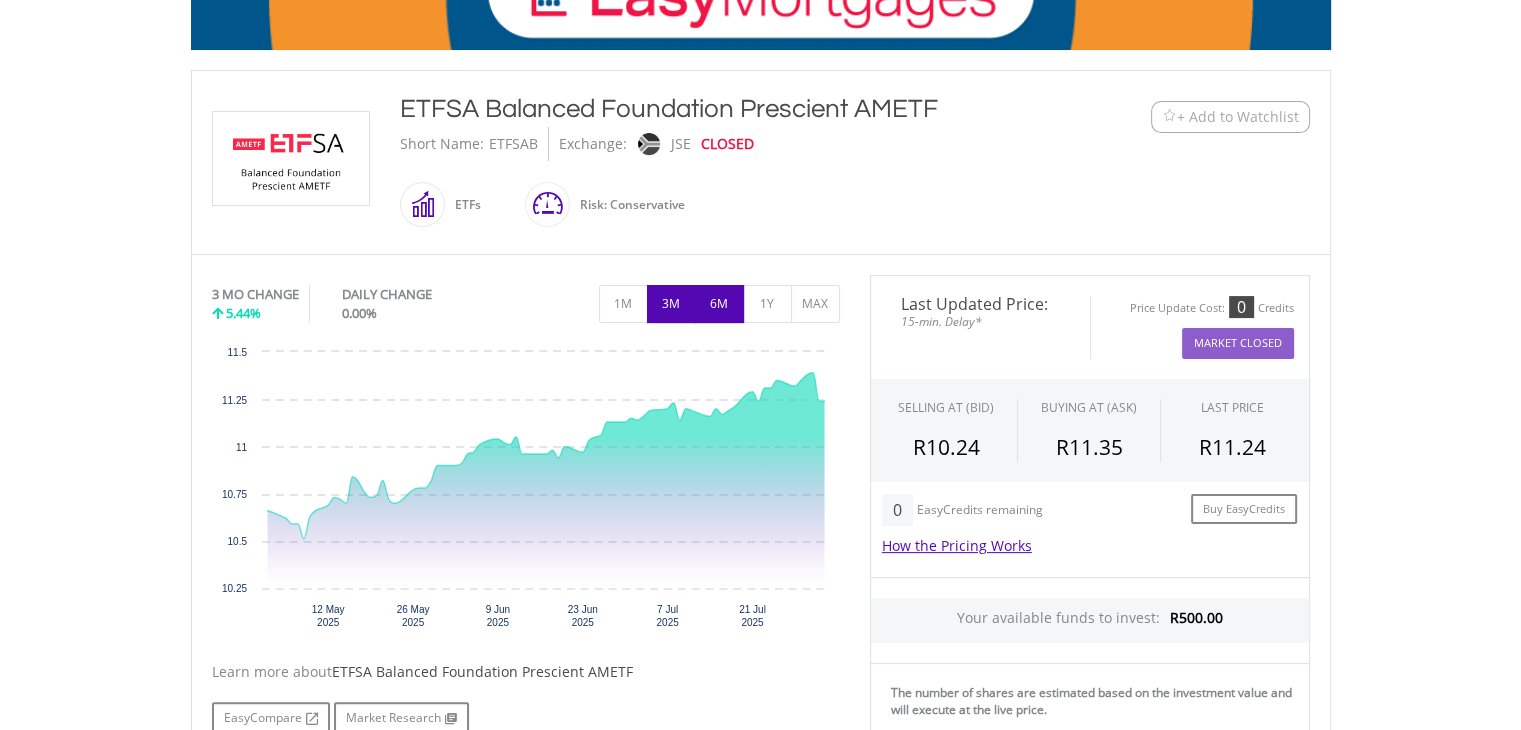 click on "6M" at bounding box center (719, 304) 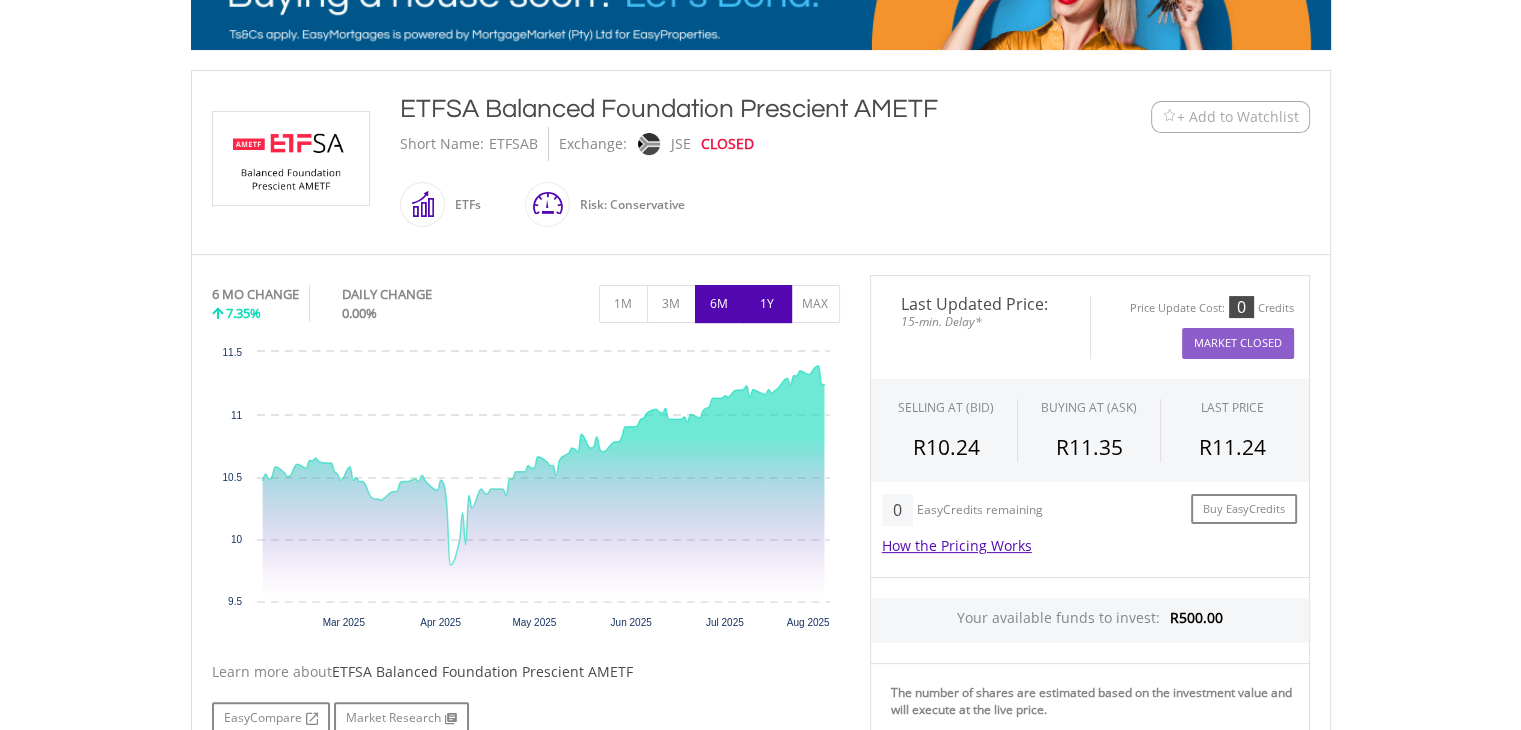 click on "1Y" at bounding box center (767, 304) 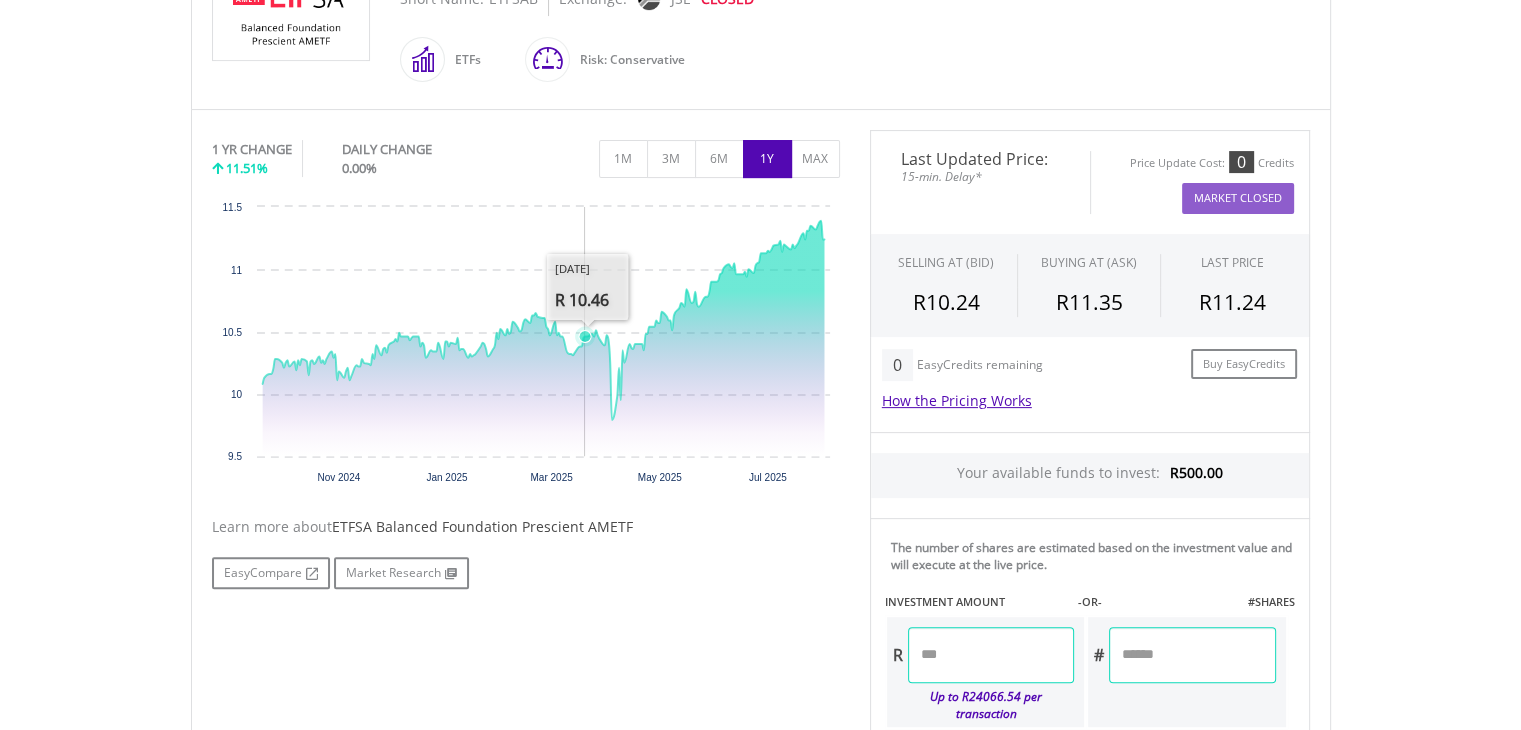 scroll, scrollTop: 496, scrollLeft: 0, axis: vertical 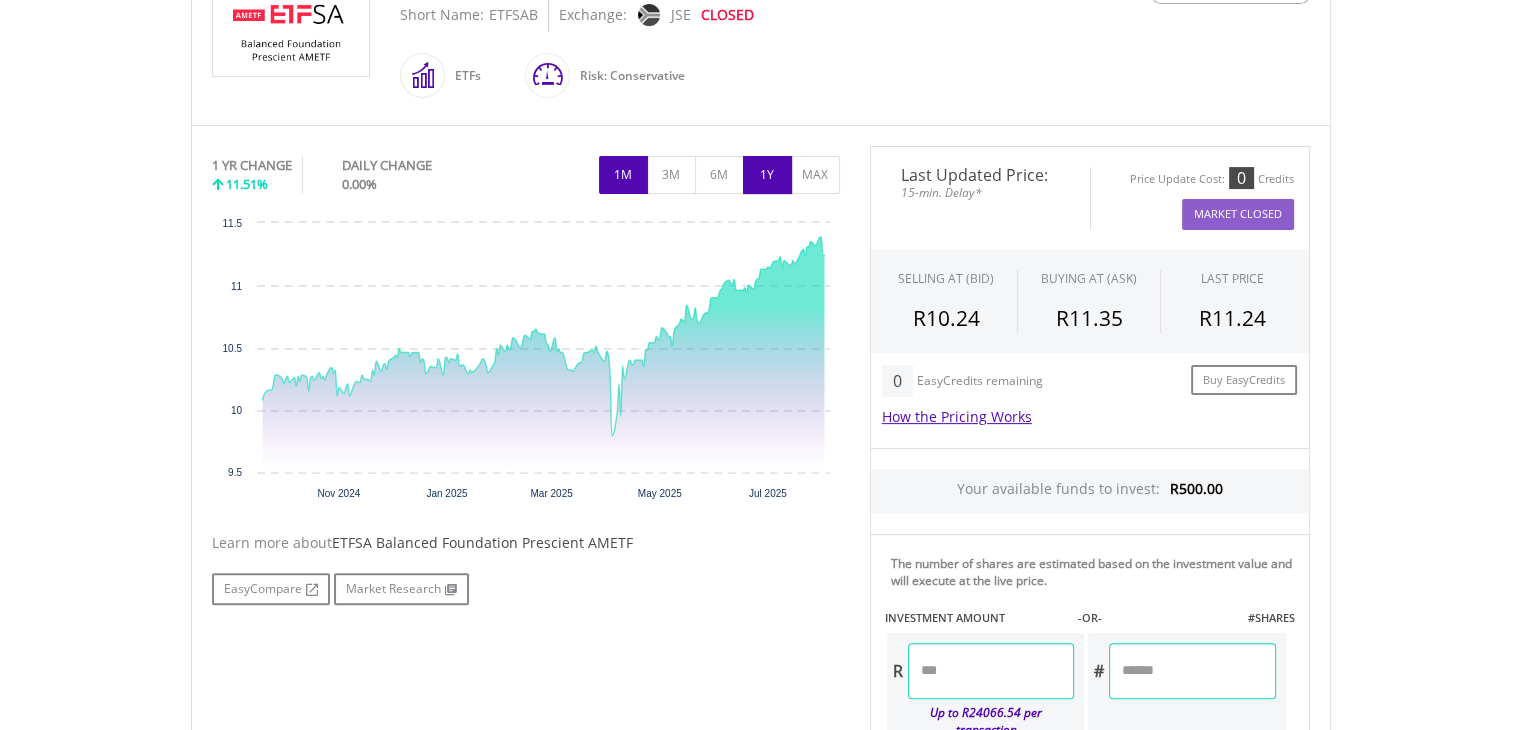 click on "1M" at bounding box center [623, 175] 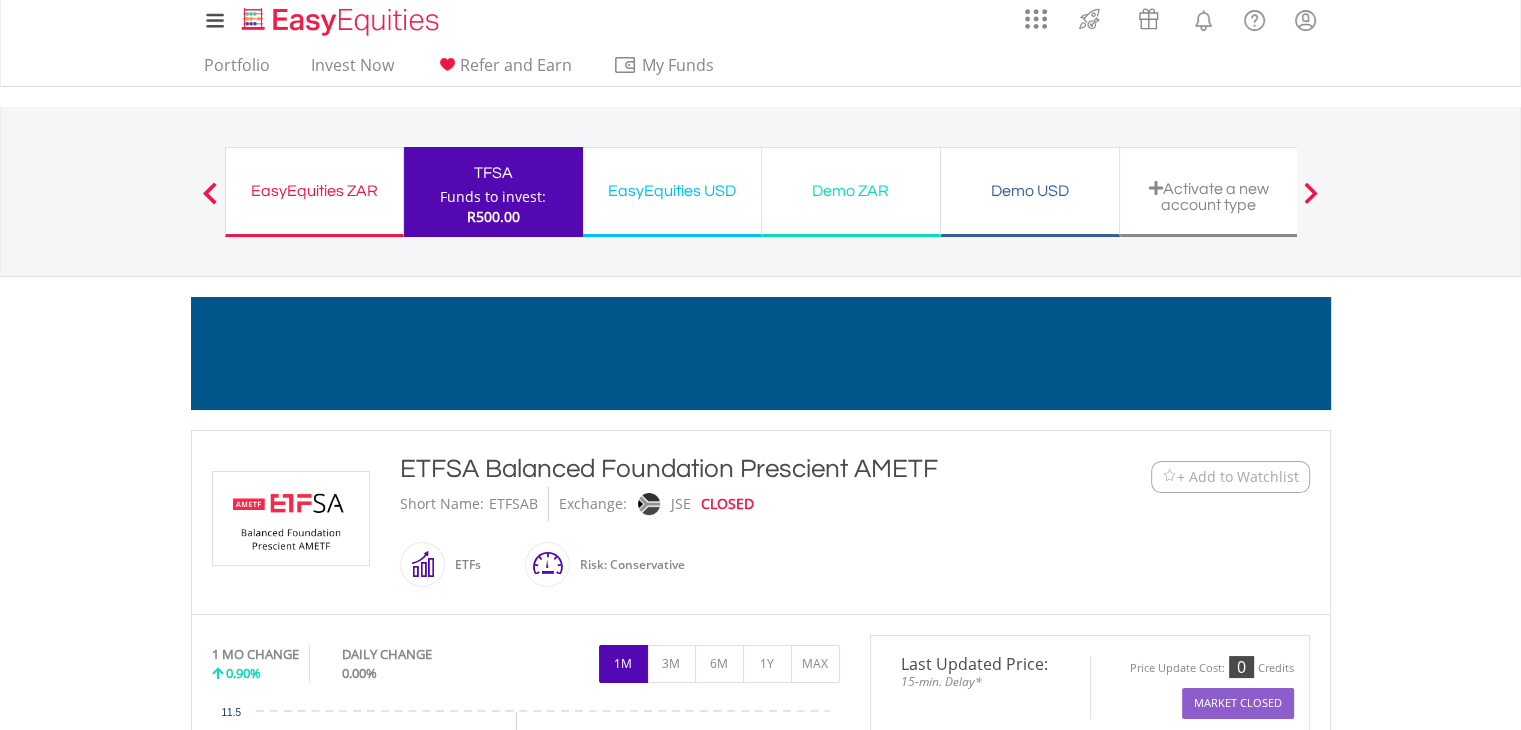 scroll, scrollTop: 0, scrollLeft: 0, axis: both 